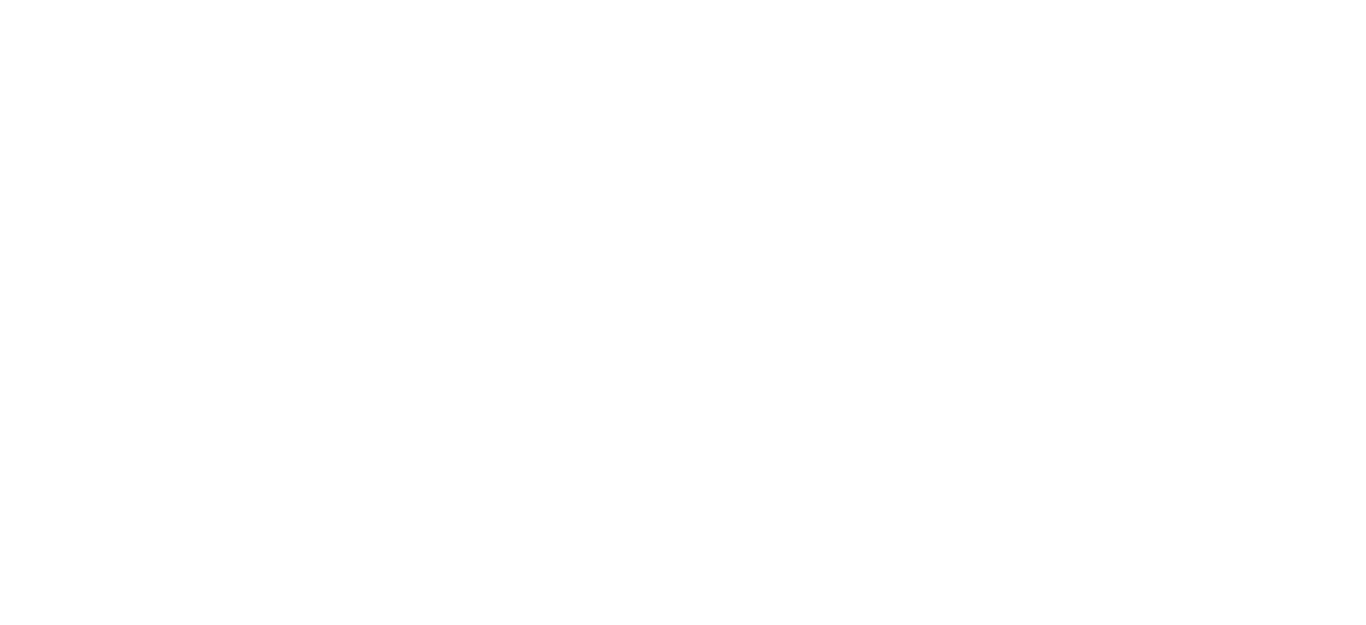 scroll, scrollTop: 0, scrollLeft: 0, axis: both 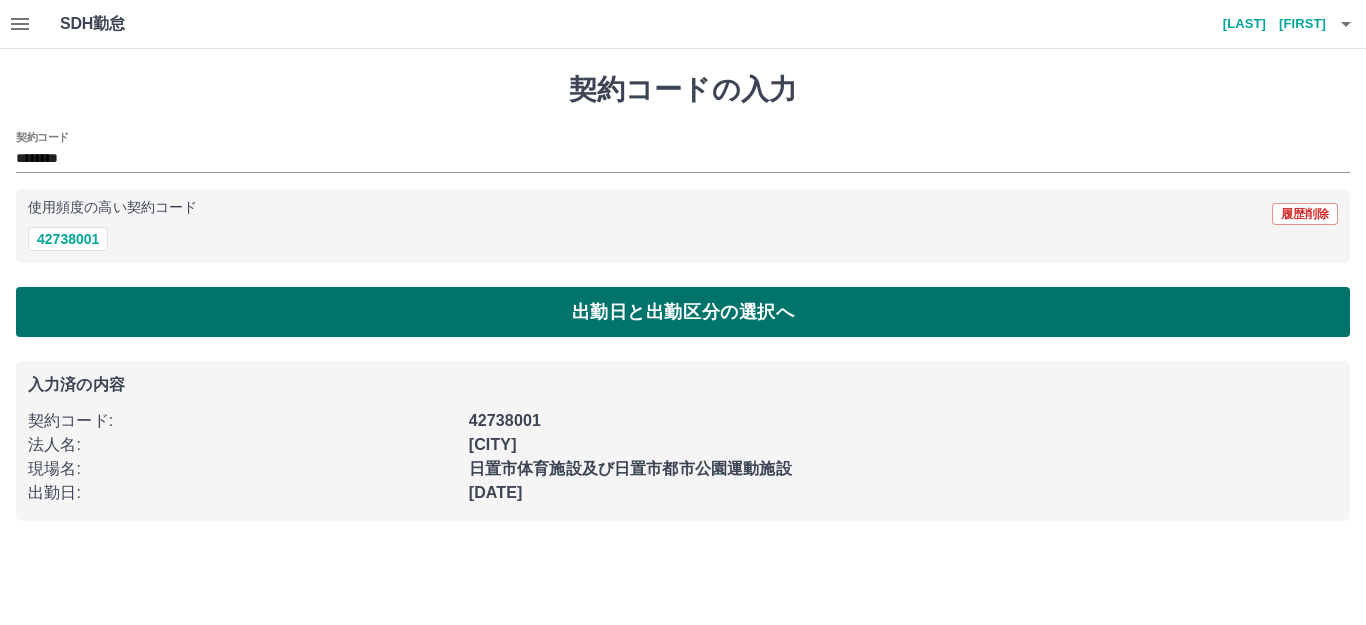 click on "出勤日と出勤区分の選択へ" at bounding box center (683, 312) 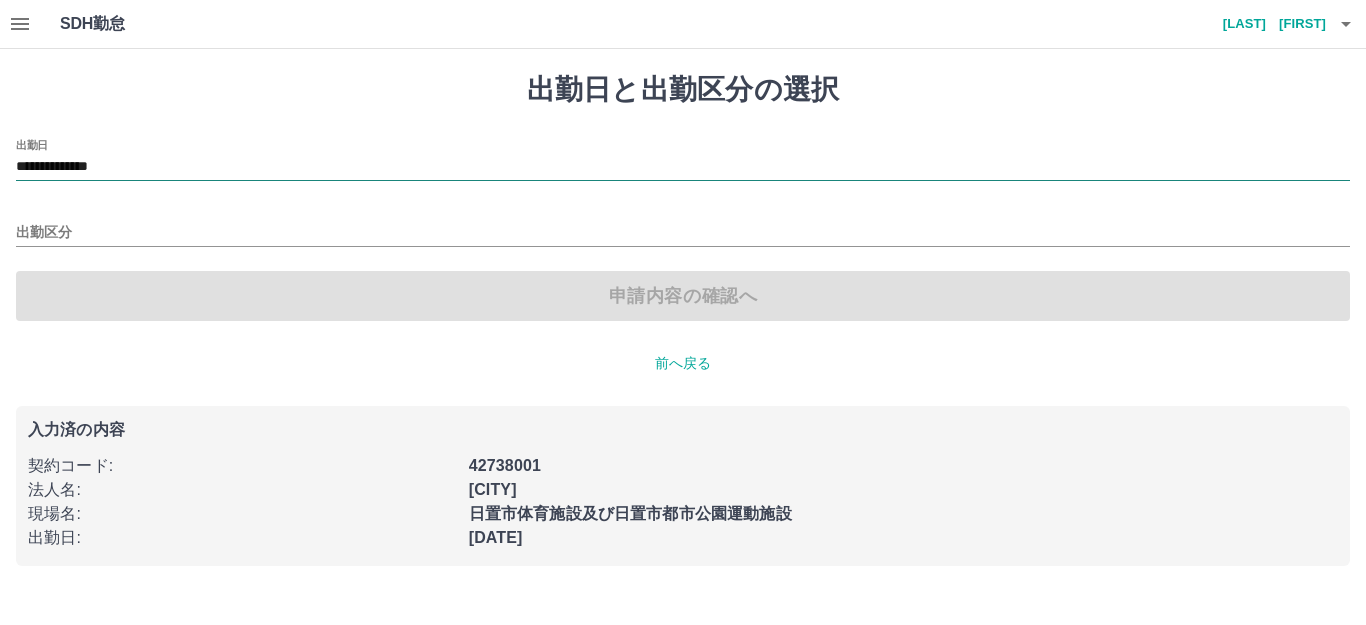 click on "**********" at bounding box center [683, 167] 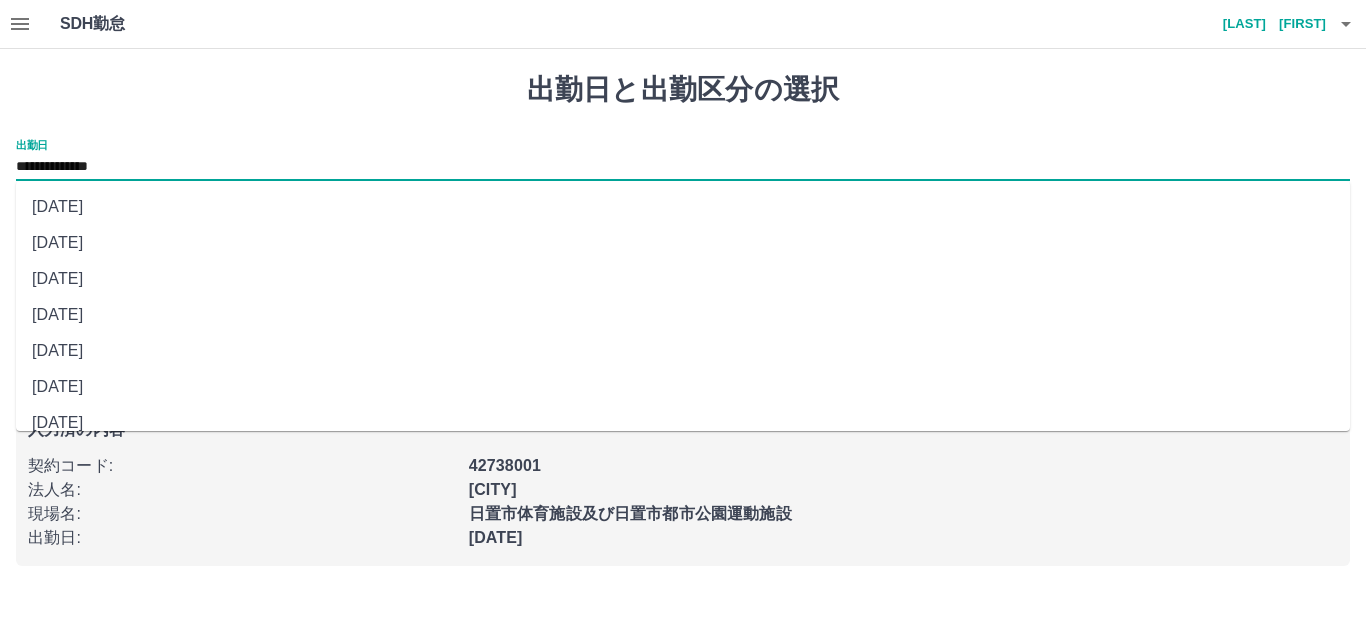 scroll, scrollTop: 90, scrollLeft: 0, axis: vertical 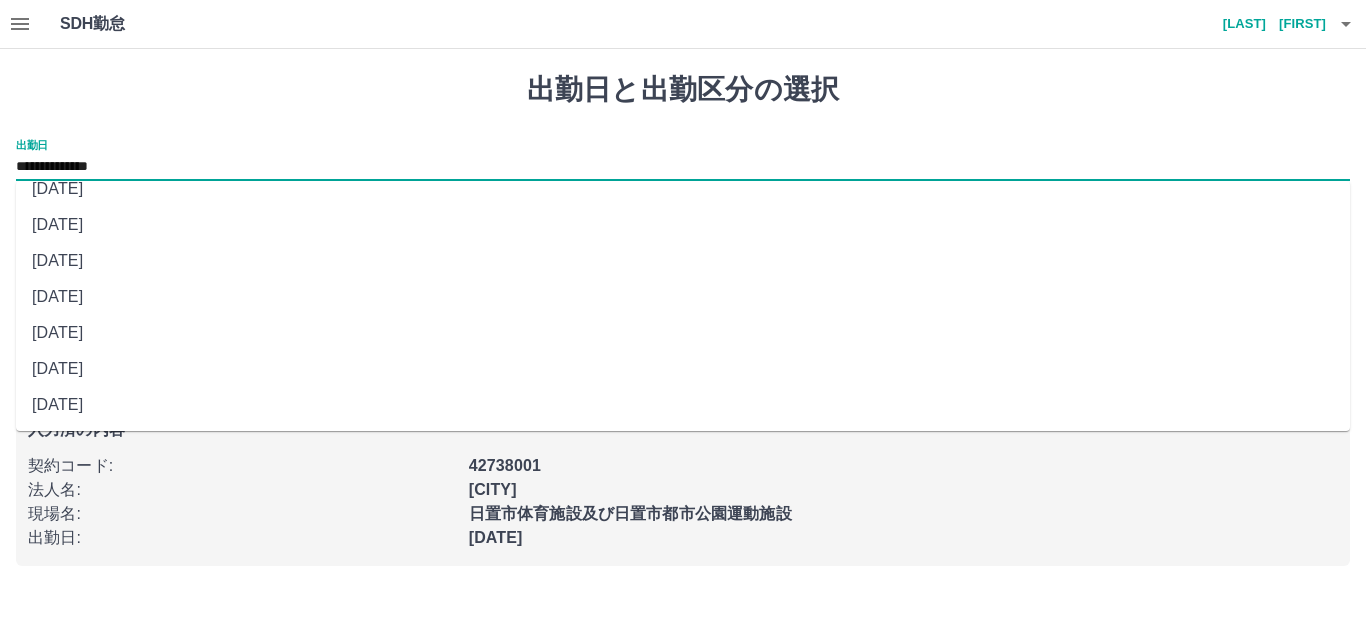 click on "[DATE]" at bounding box center [683, 405] 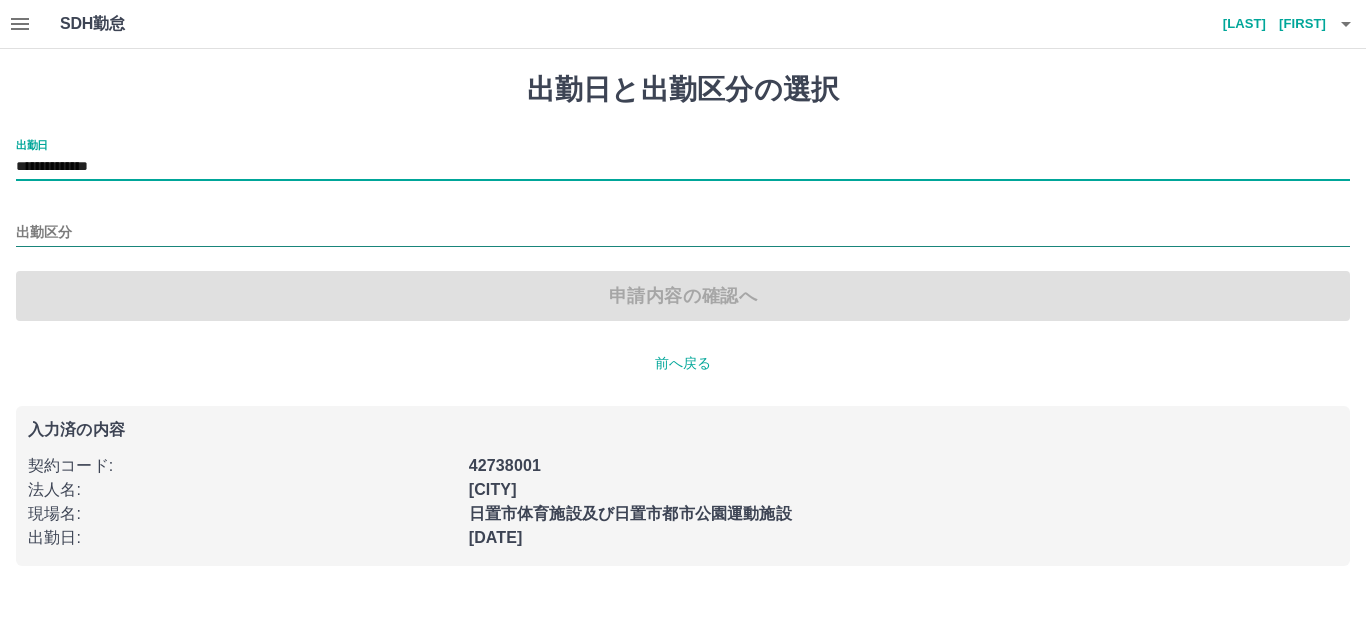click on "出勤区分" at bounding box center (683, 233) 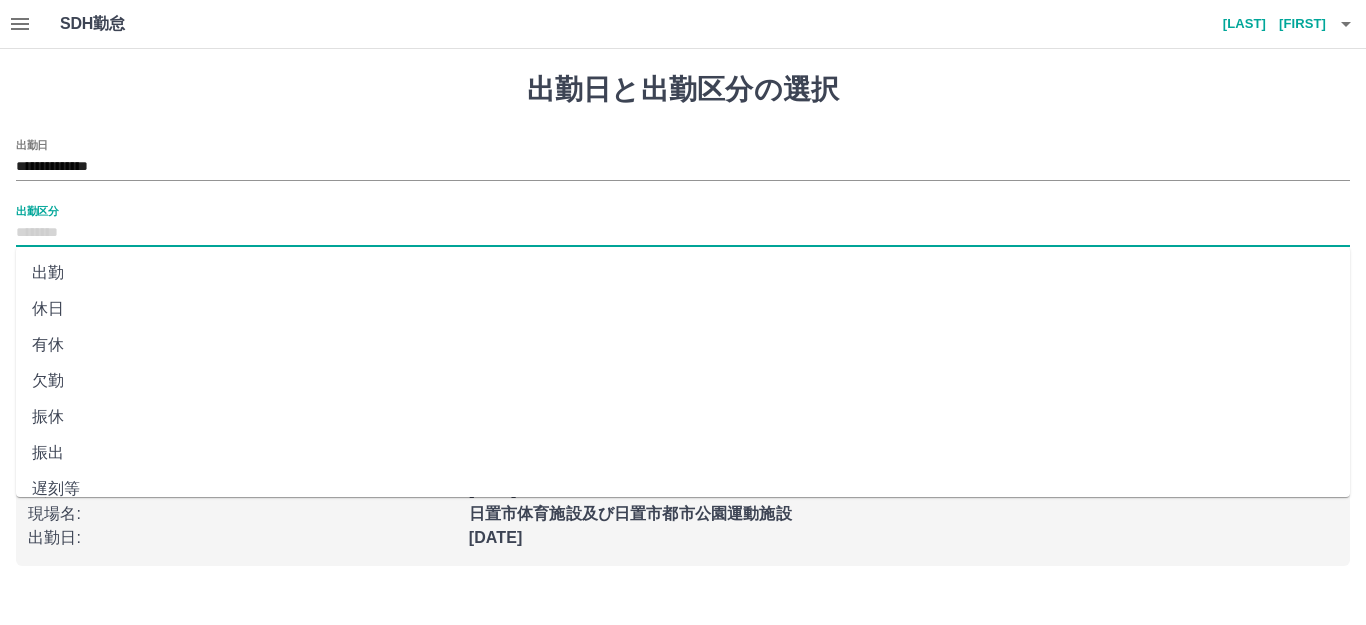 scroll, scrollTop: 0, scrollLeft: 0, axis: both 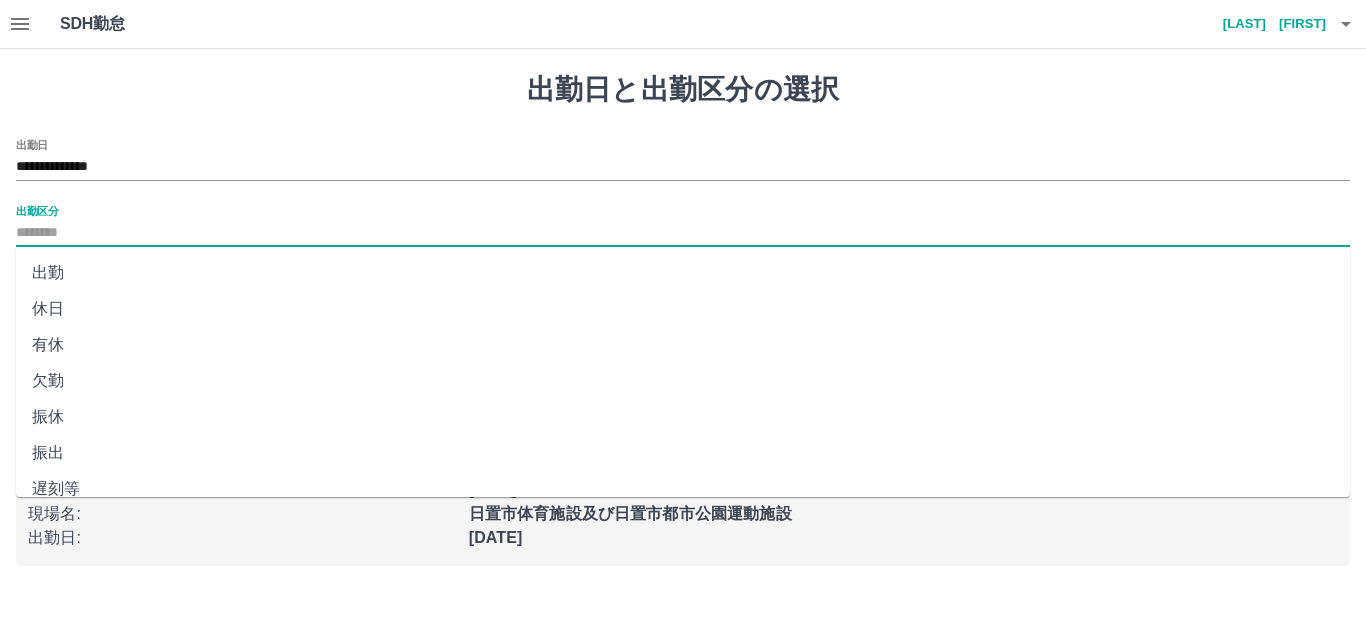 click on "休日" at bounding box center (683, 309) 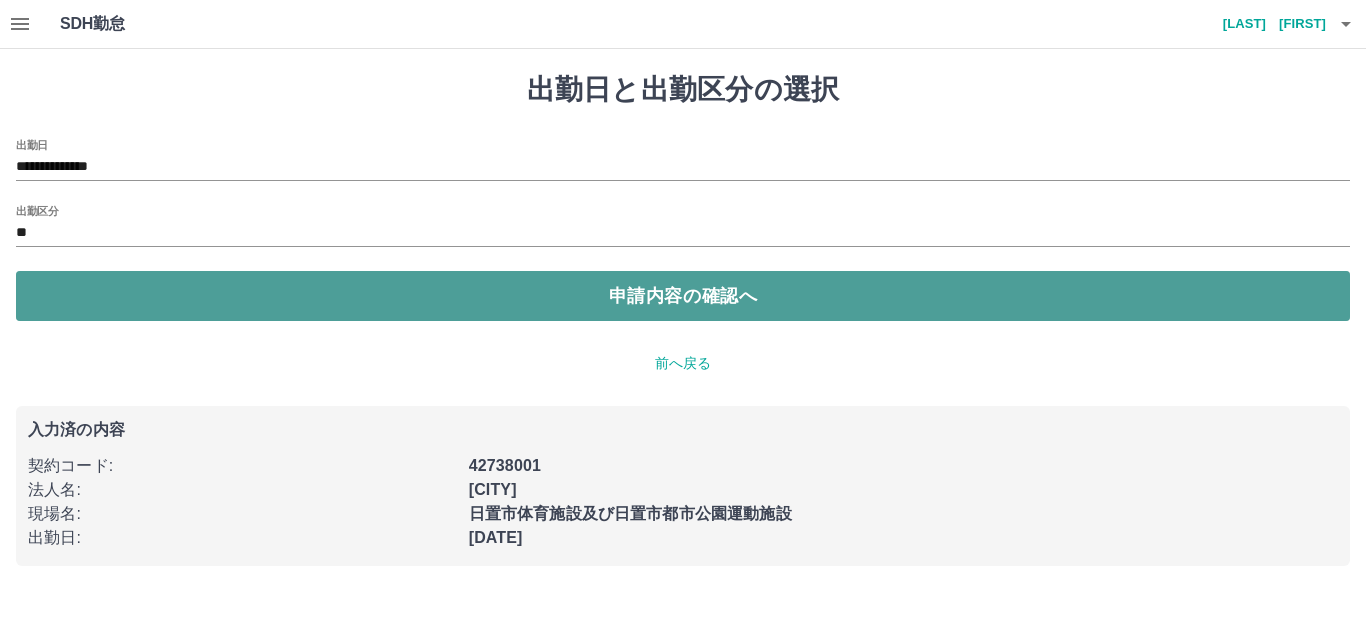 click on "申請内容の確認へ" at bounding box center [683, 296] 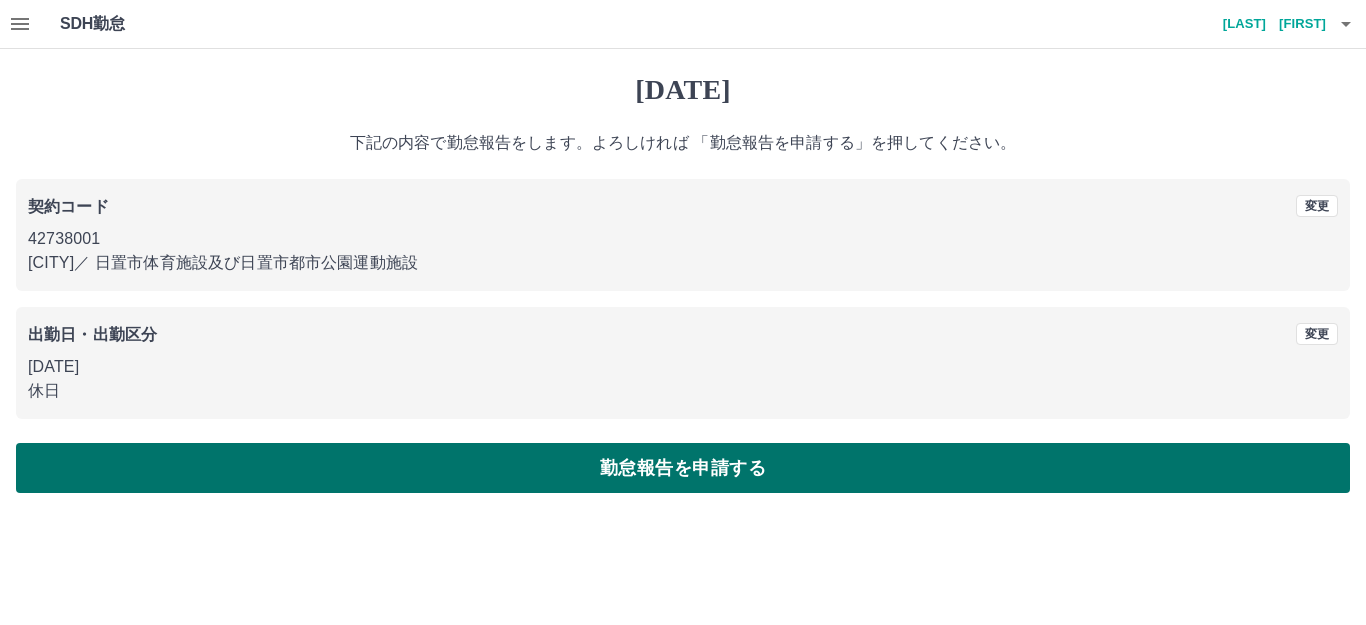 click on "勤怠報告を申請する" at bounding box center (683, 468) 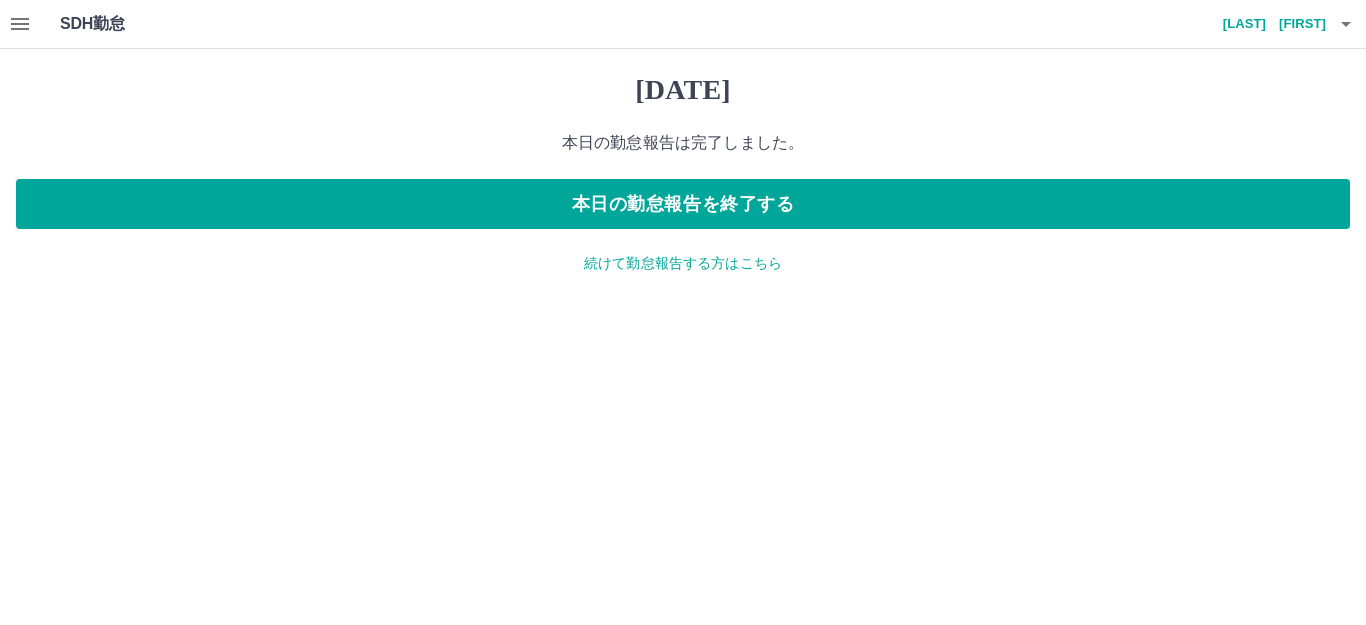 click on "続けて勤怠報告する方はこちら" at bounding box center [683, 263] 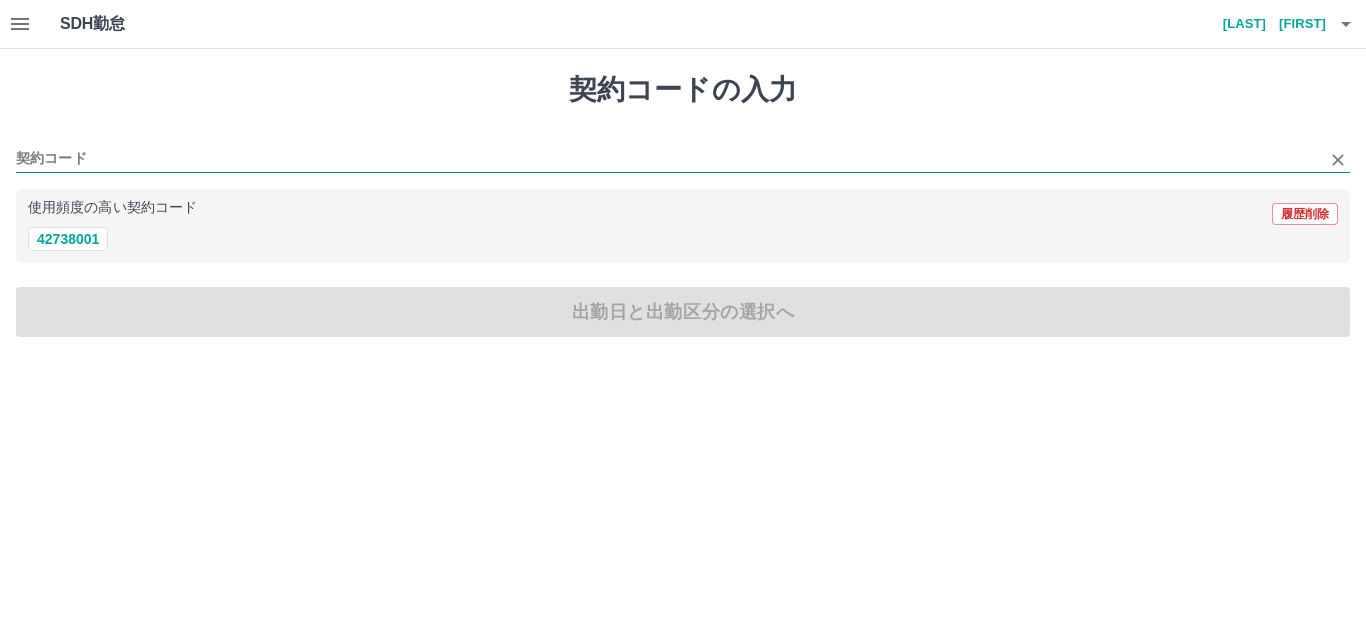 click on "契約コード" at bounding box center [668, 159] 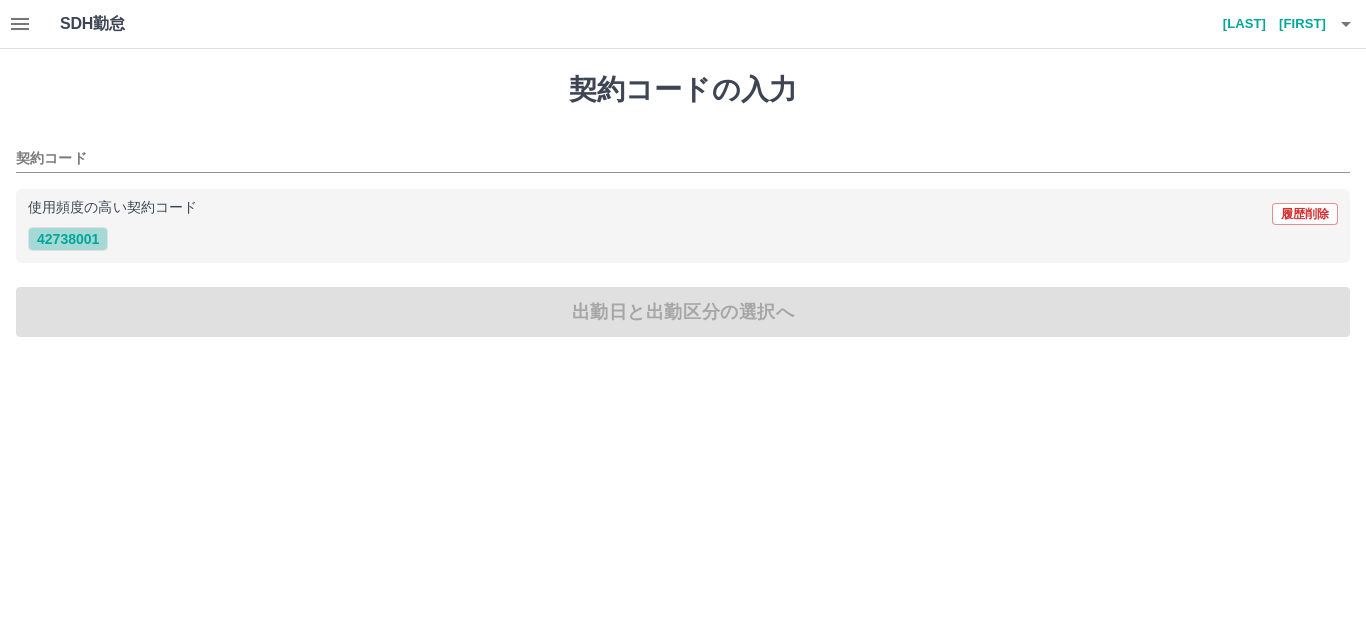 click on "42738001" at bounding box center (68, 239) 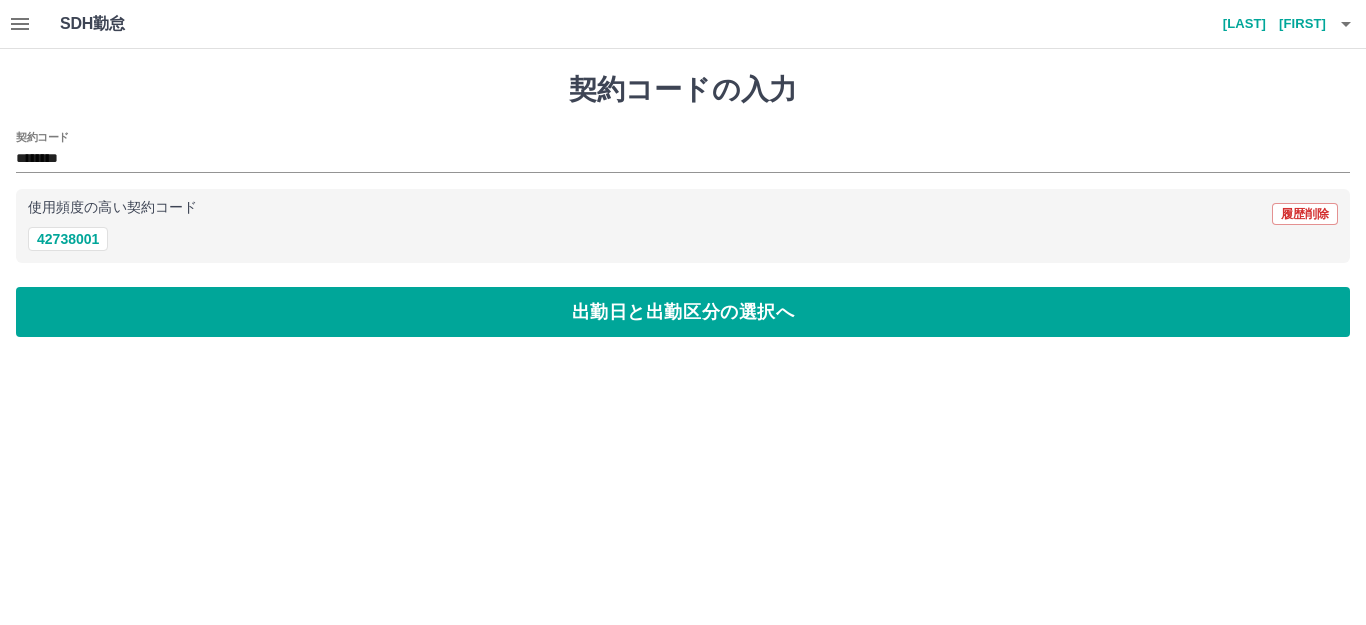 click on "使用頻度の高い契約コード 履歴削除" at bounding box center (683, 214) 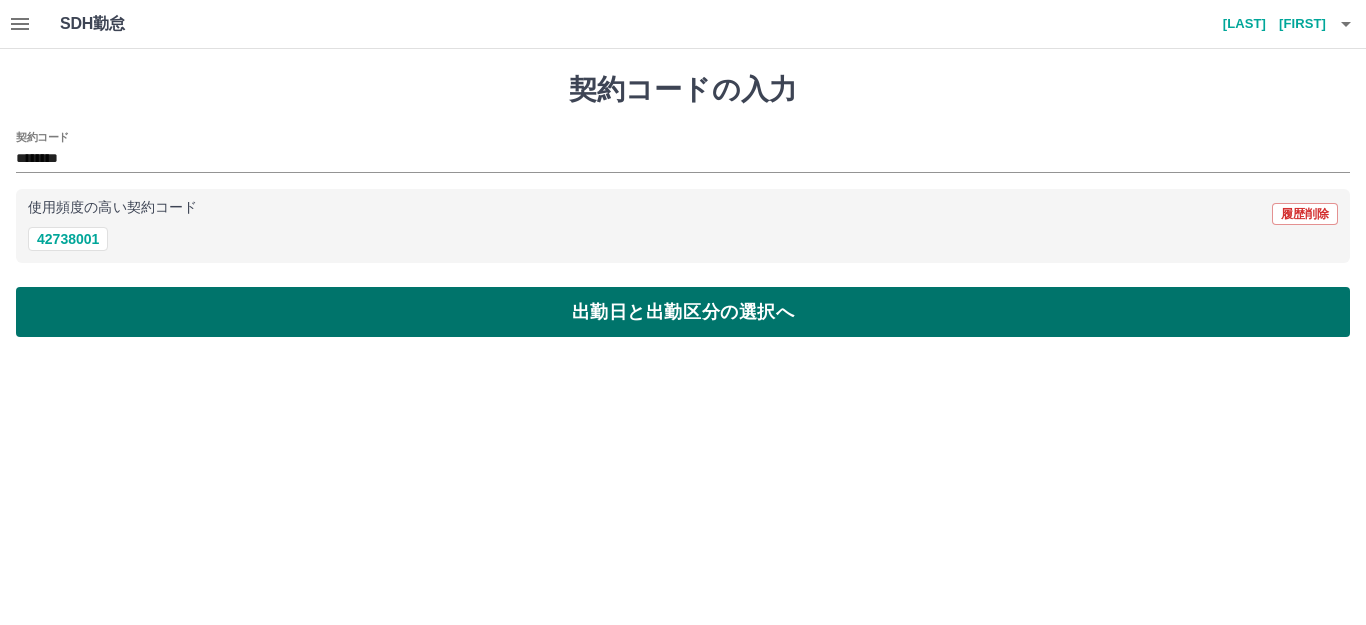 click on "出勤日と出勤区分の選択へ" at bounding box center (683, 312) 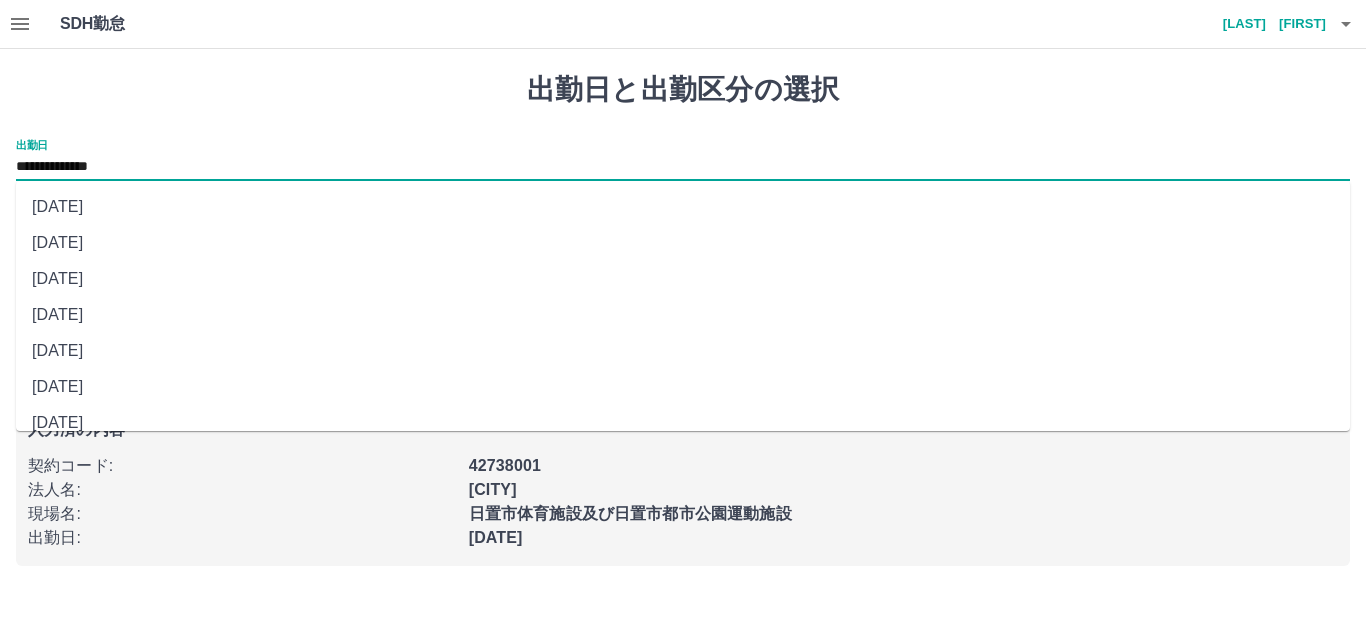 click on "**********" at bounding box center [683, 167] 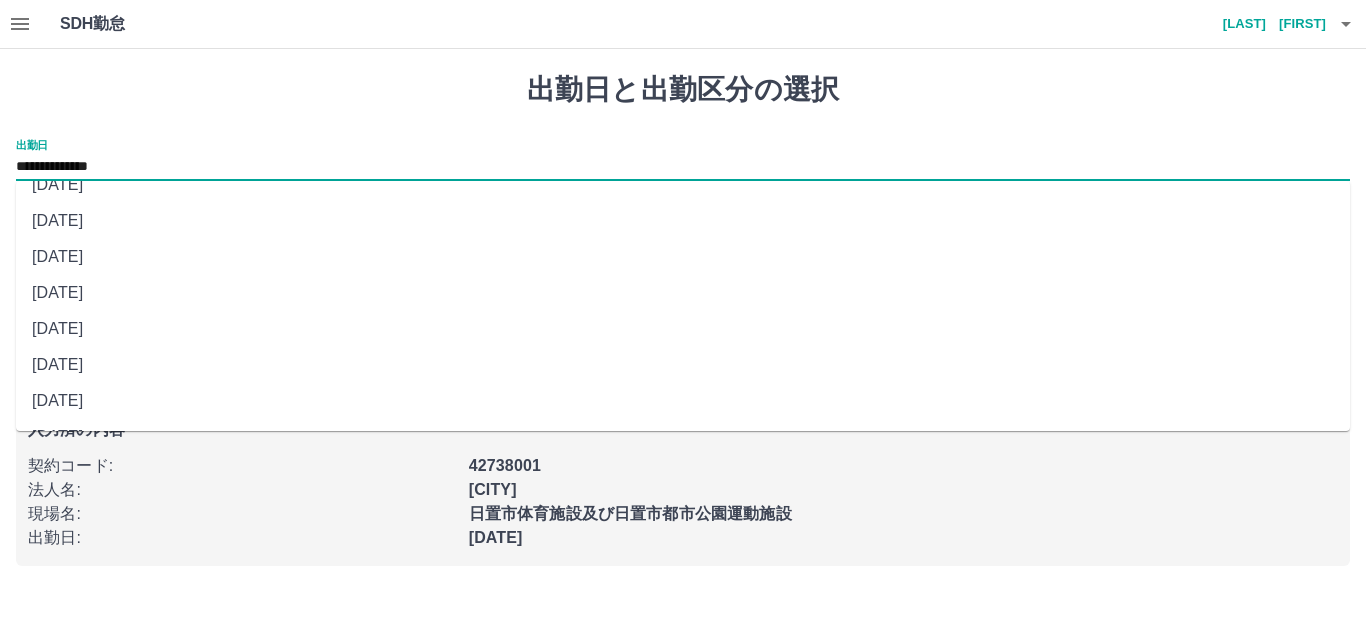 scroll, scrollTop: 90, scrollLeft: 0, axis: vertical 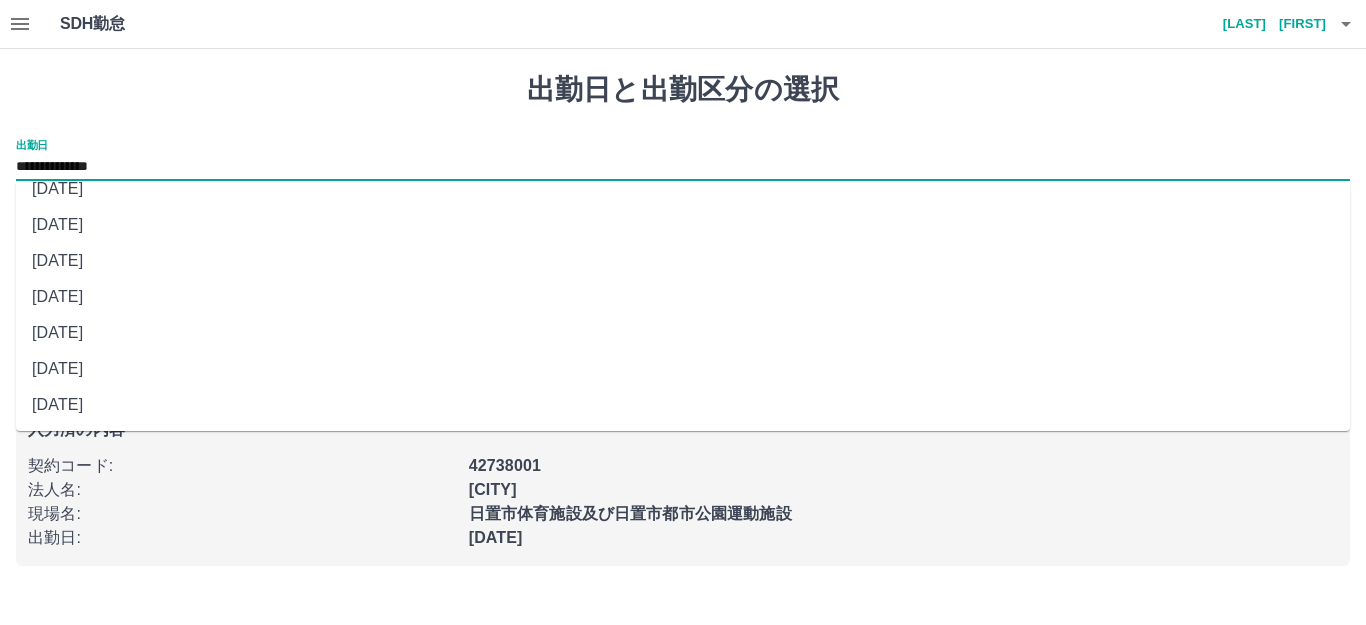 click on "[DATE]" at bounding box center (683, 369) 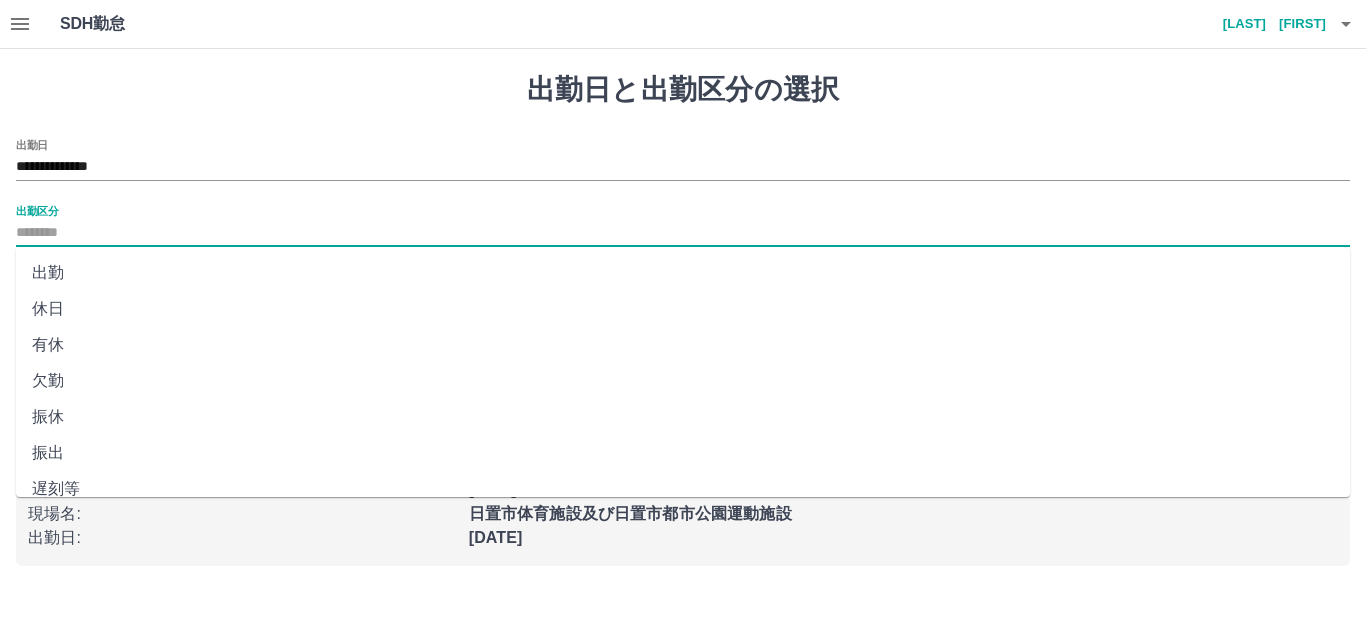 click on "出勤区分" at bounding box center (683, 233) 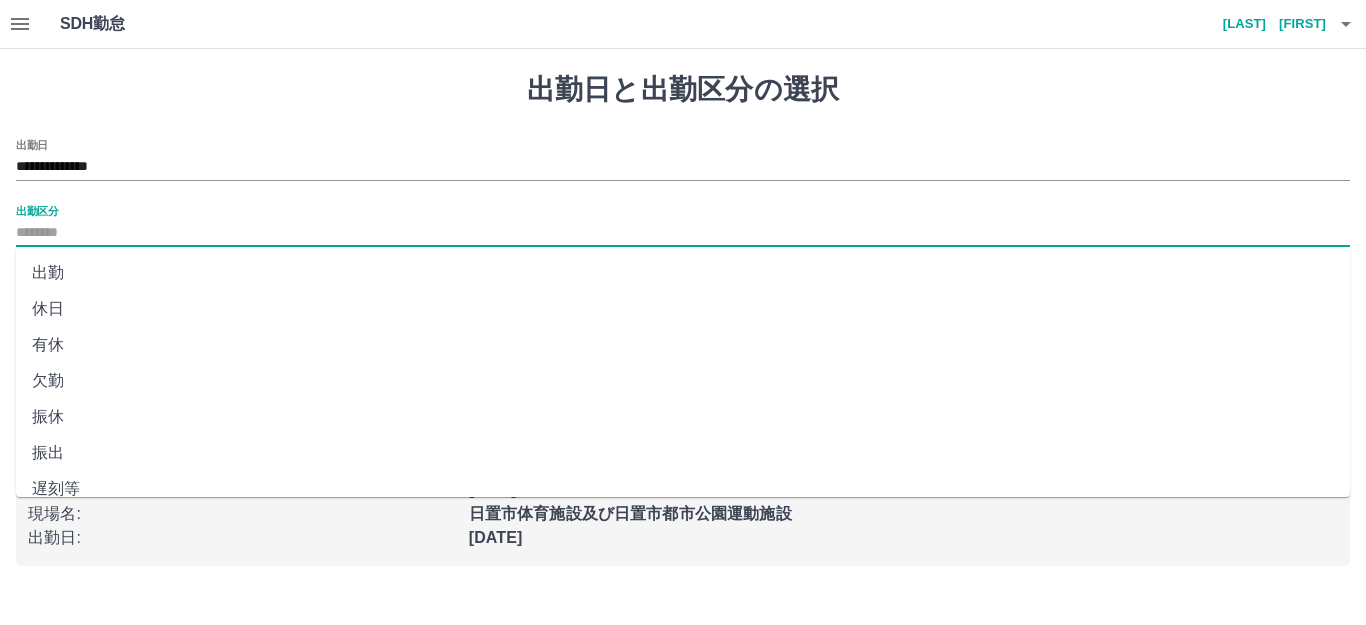 click on "休日" at bounding box center [683, 309] 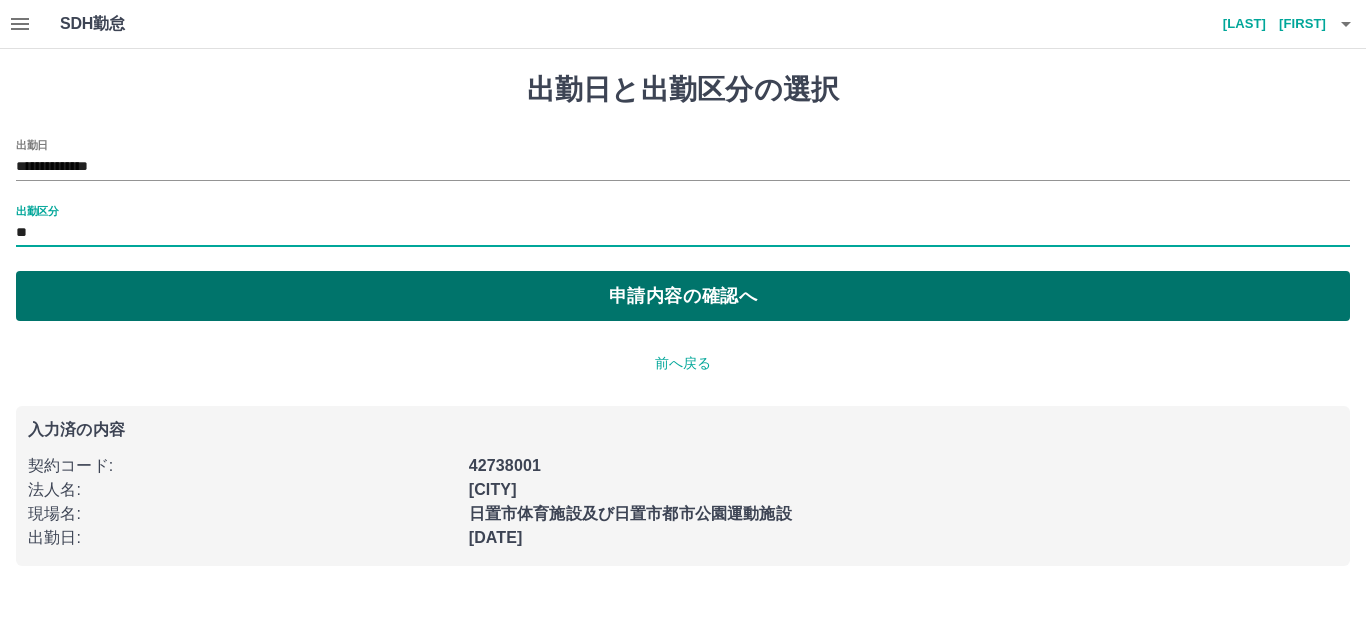 click on "申請内容の確認へ" at bounding box center (683, 296) 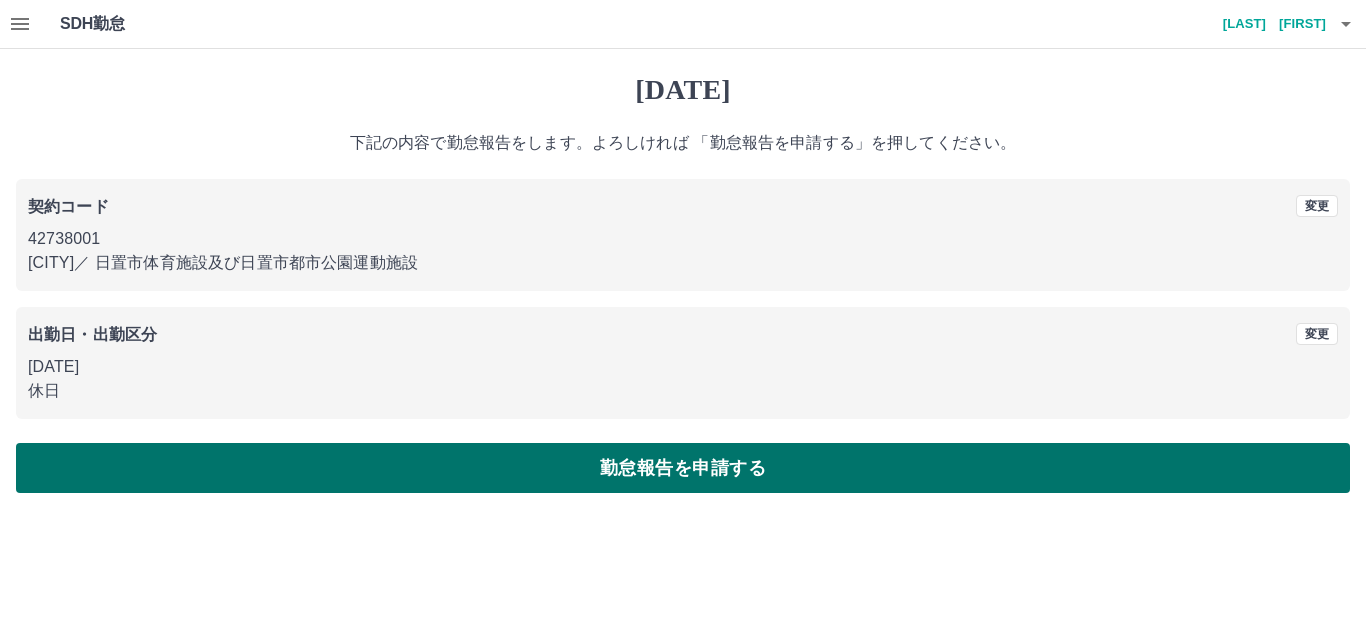 click on "勤怠報告を申請する" at bounding box center [683, 468] 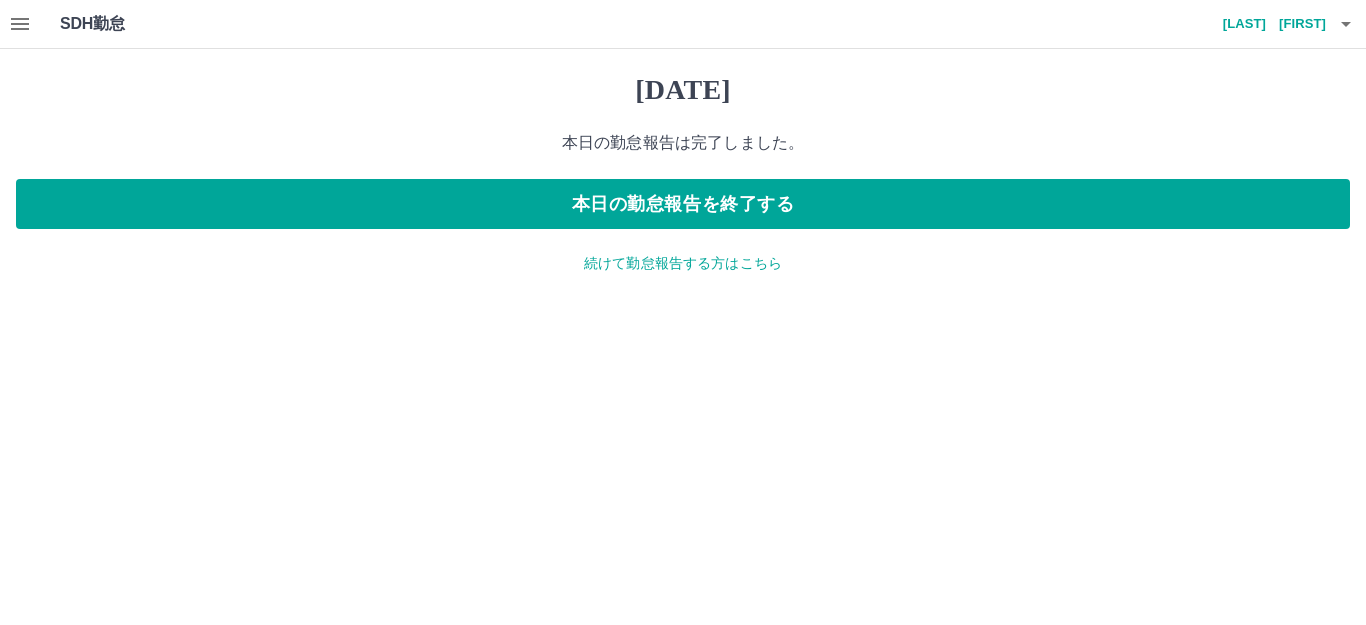 click on "続けて勤怠報告する方はこちら" at bounding box center (683, 263) 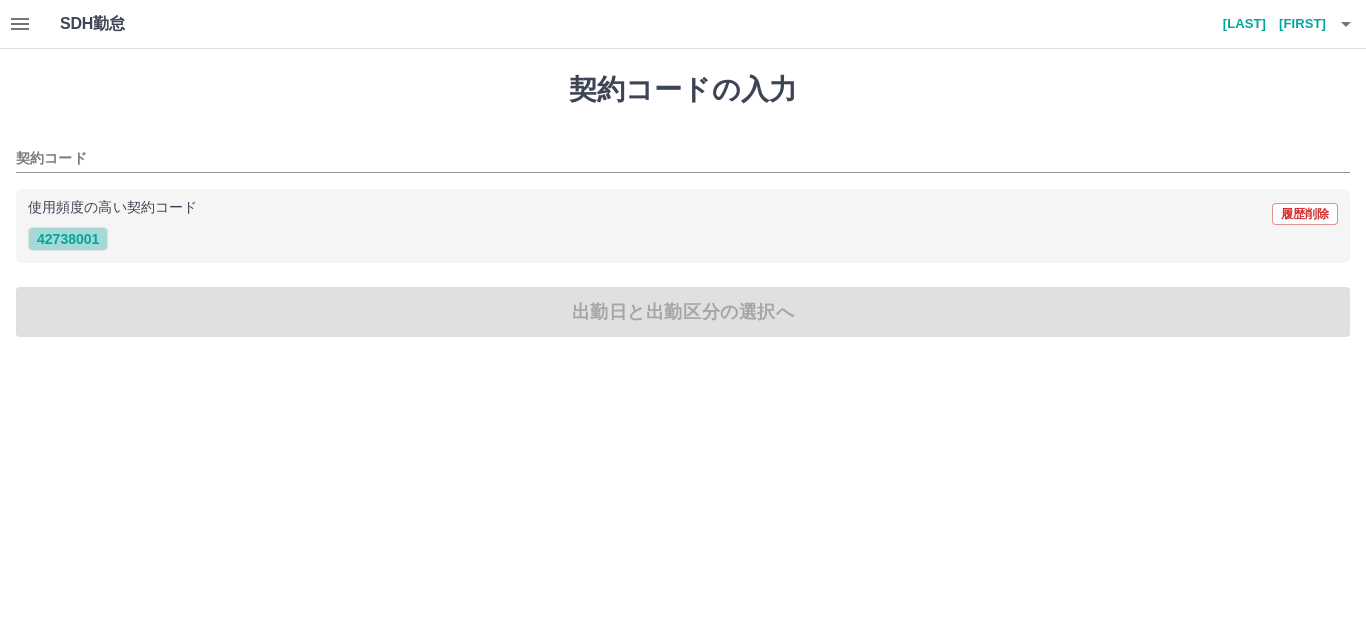 click on "42738001" at bounding box center (68, 239) 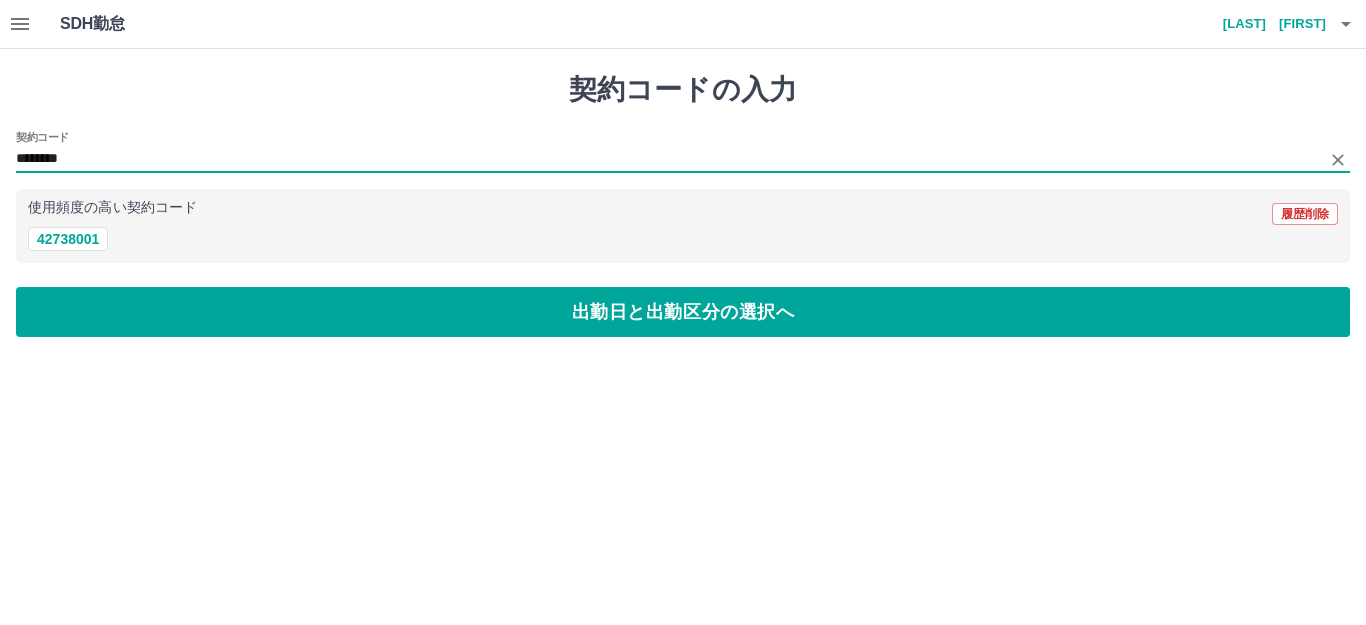 click on "********" at bounding box center (668, 159) 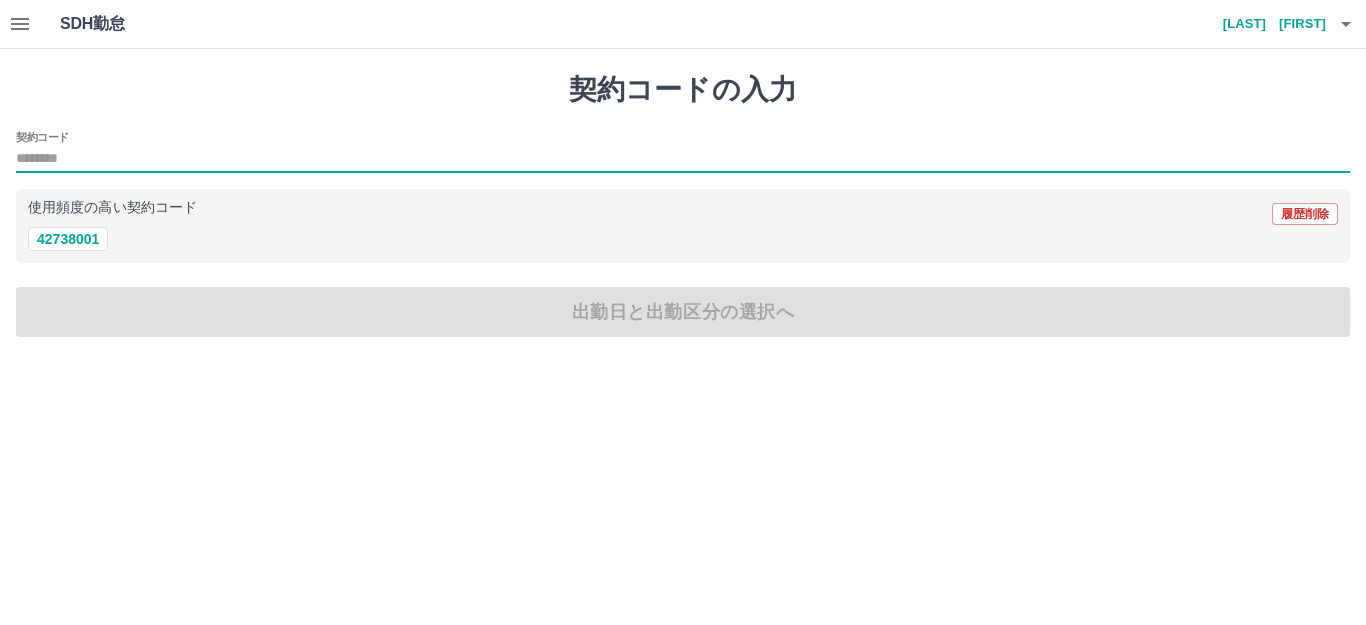 type 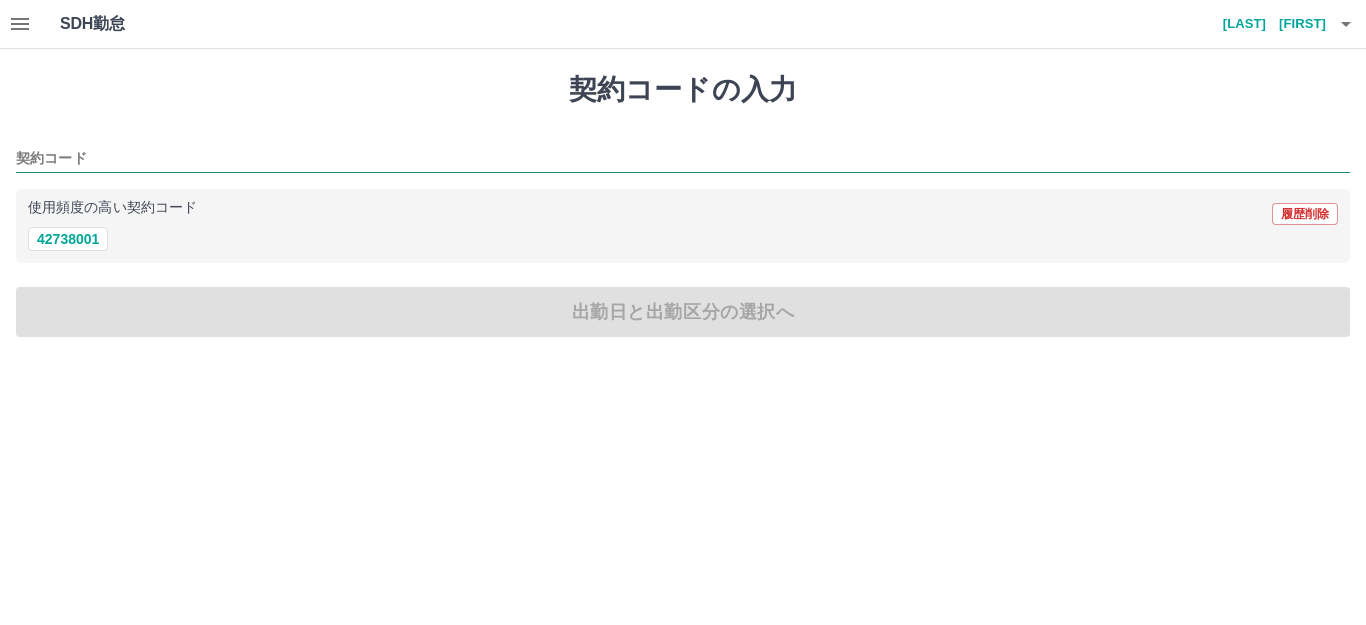 click on "契約コード" at bounding box center (683, 159) 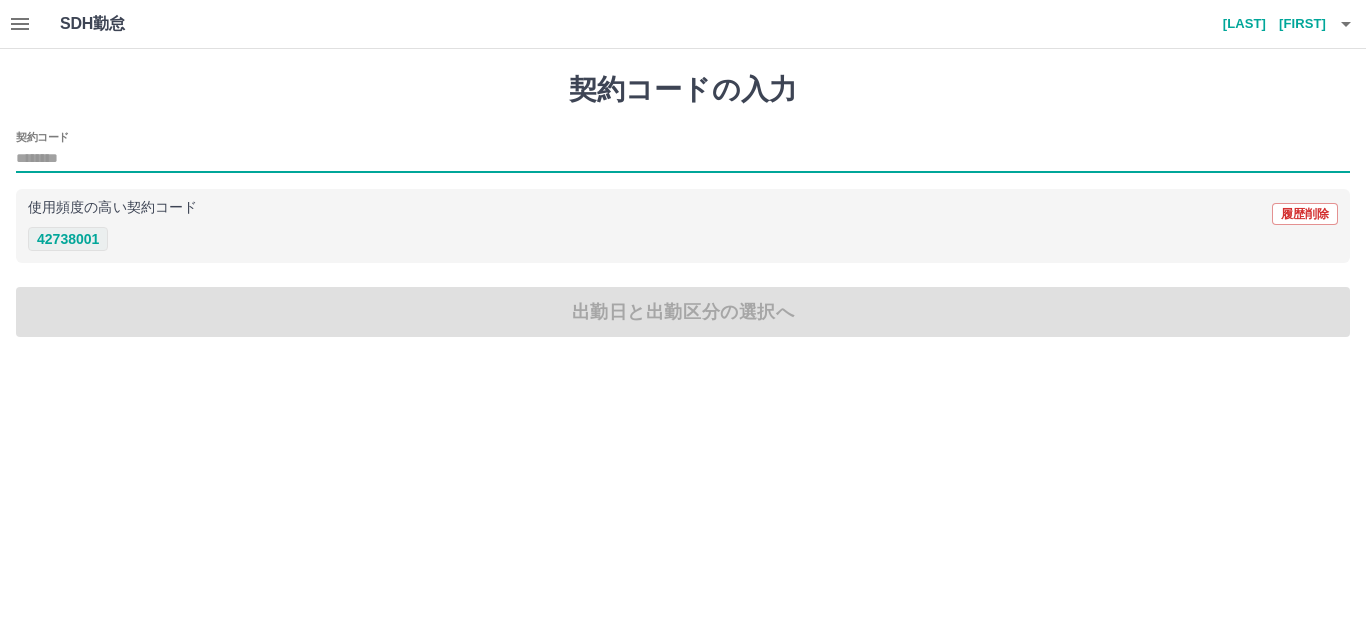 click on "42738001" at bounding box center [68, 239] 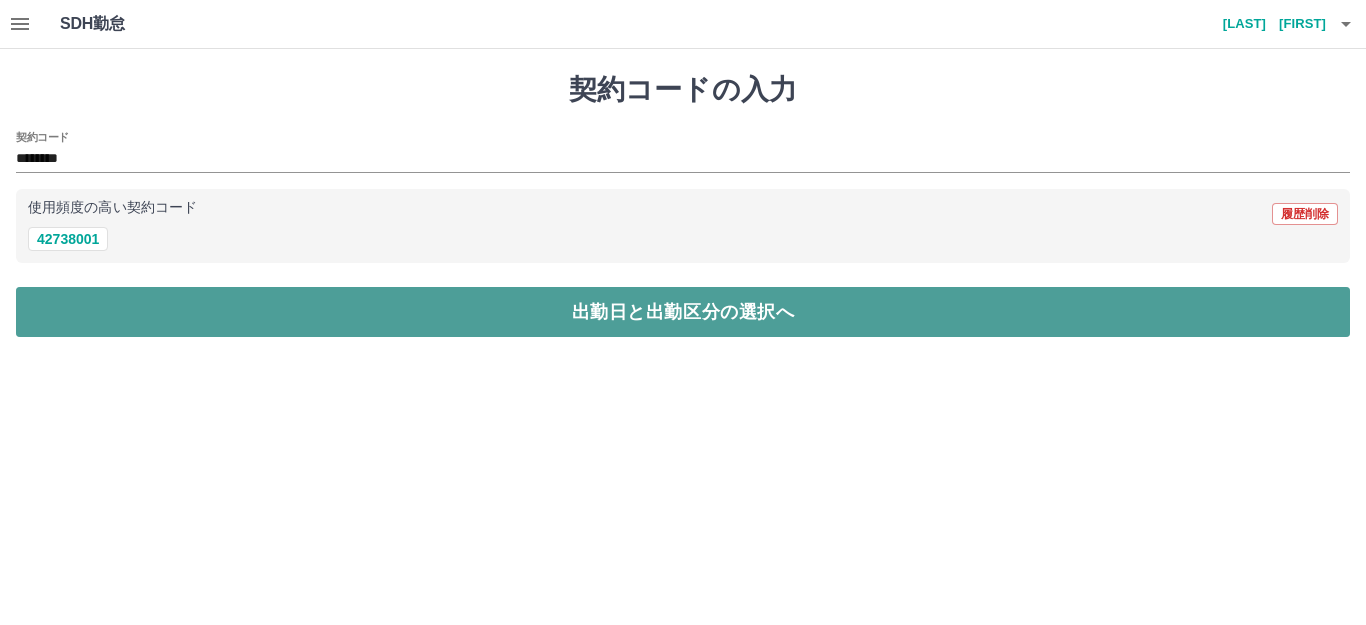 click on "出勤日と出勤区分の選択へ" at bounding box center (683, 312) 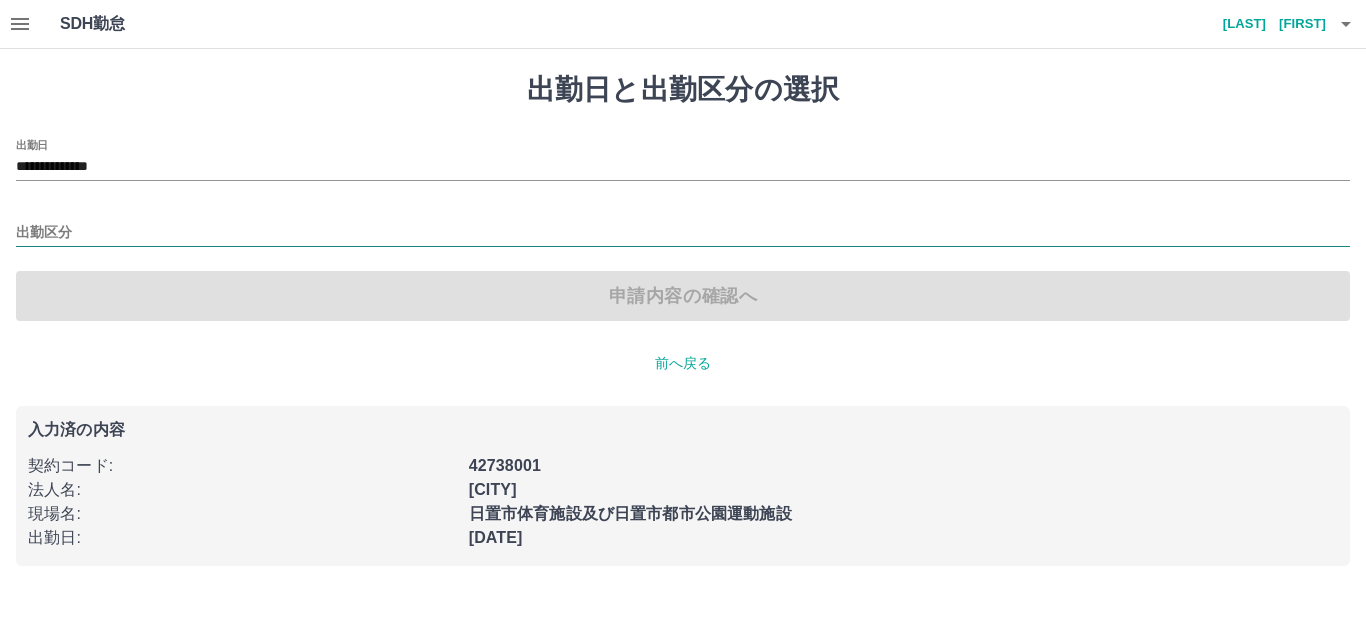 click on "出勤区分" at bounding box center [683, 233] 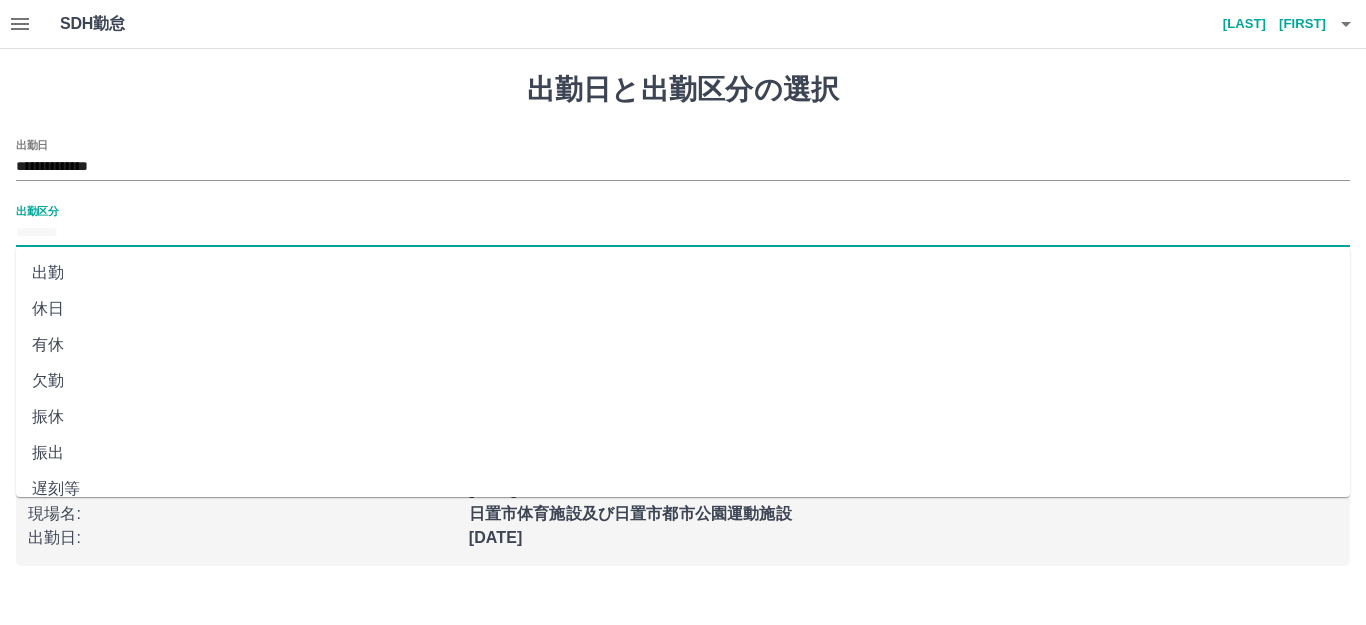click on "休日" at bounding box center (683, 309) 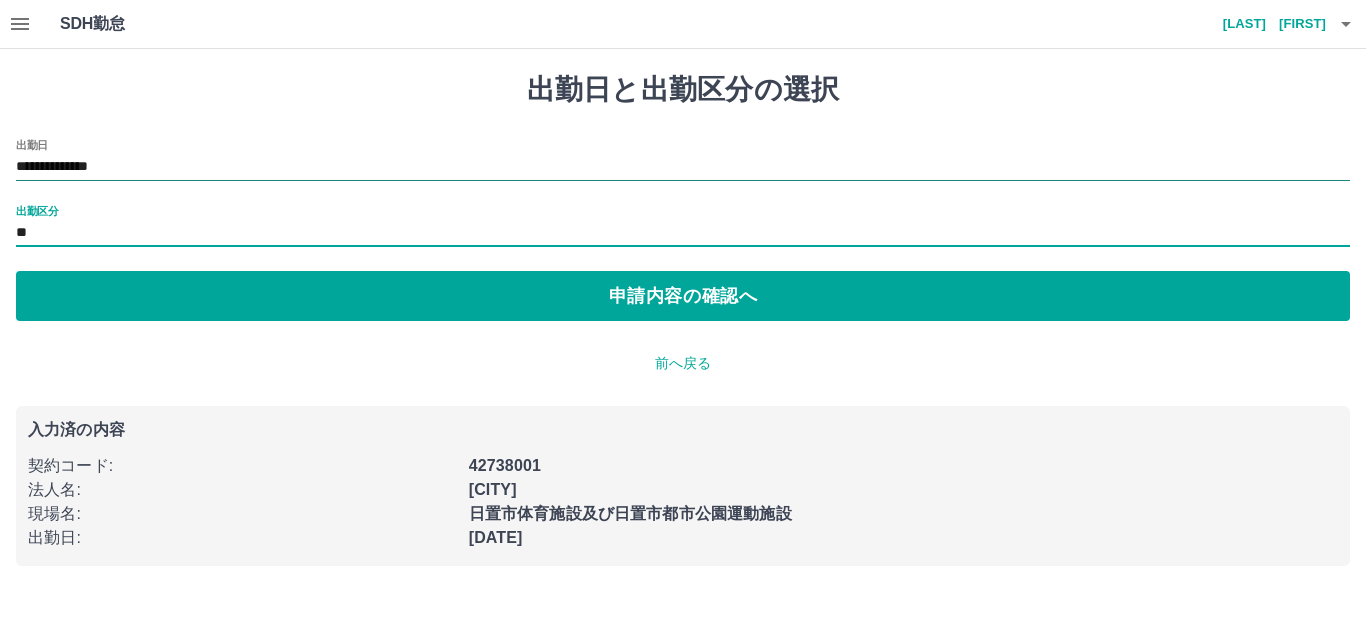 click on "**********" at bounding box center (683, 167) 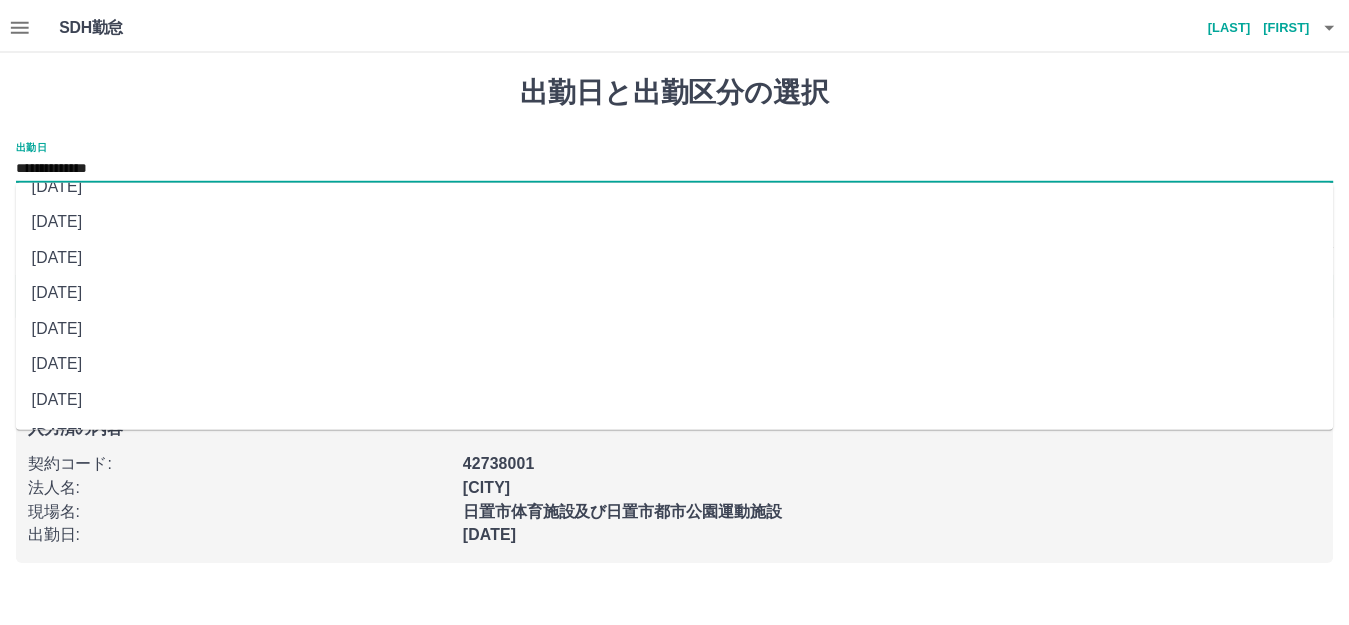 scroll, scrollTop: 90, scrollLeft: 0, axis: vertical 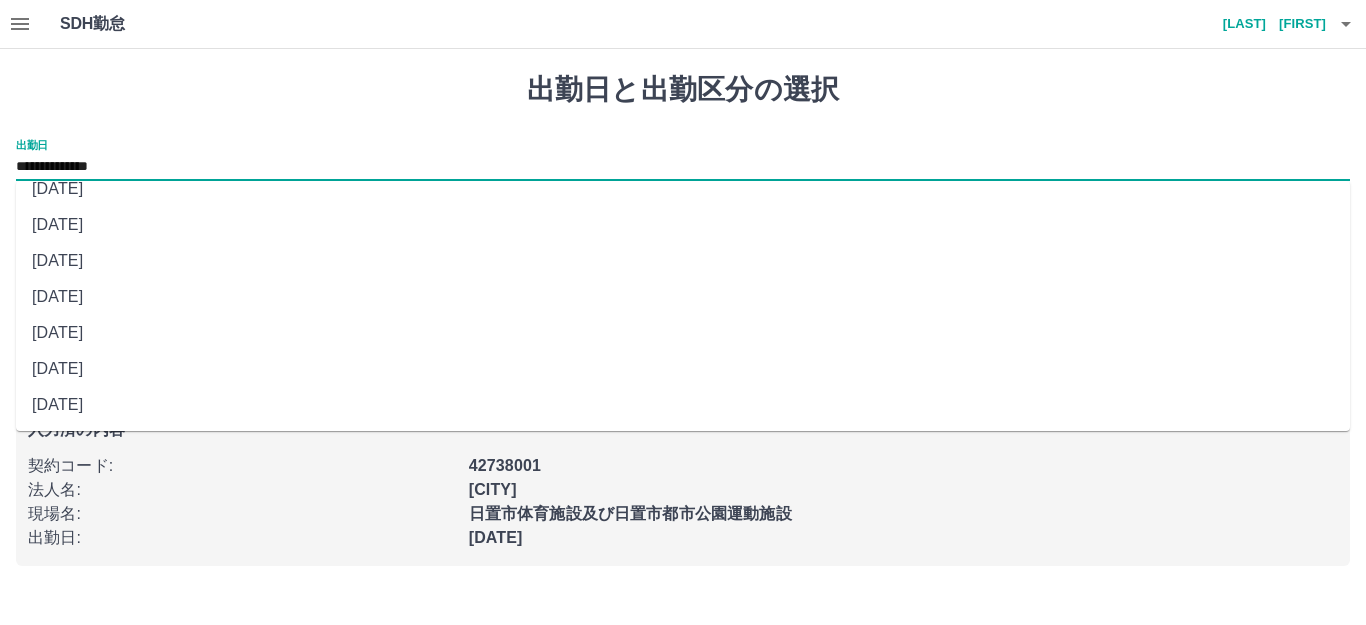 click on "[DATE]" at bounding box center (683, 333) 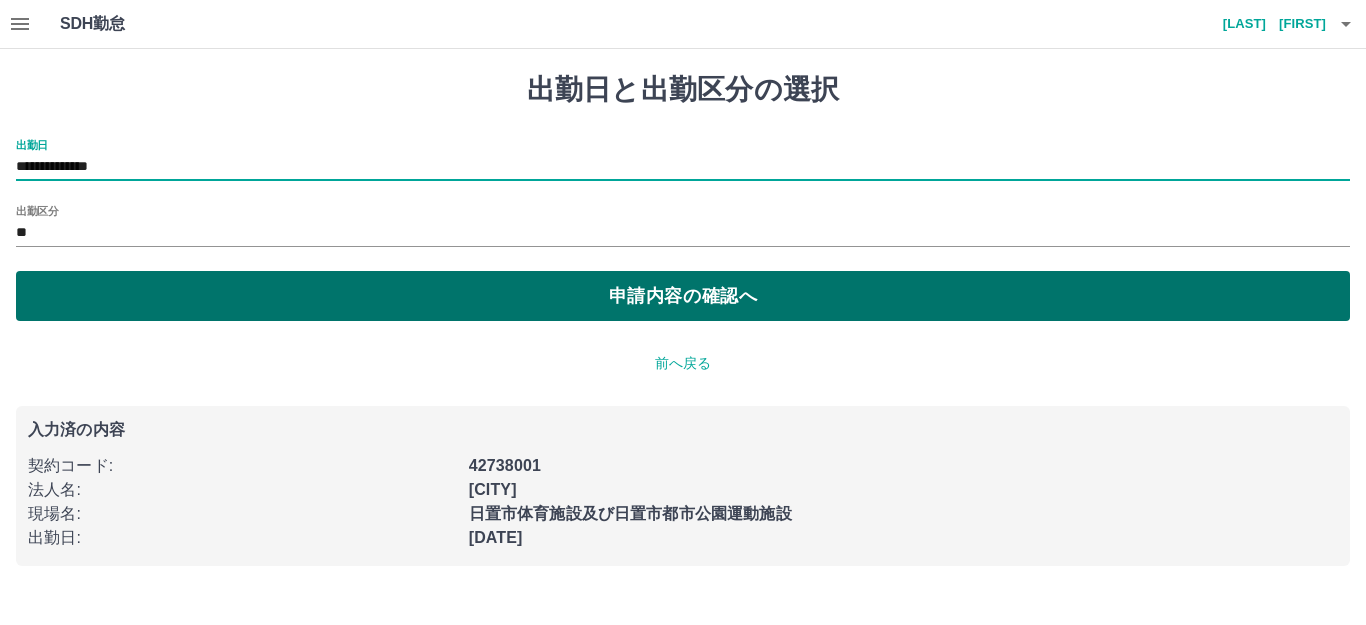 click on "申請内容の確認へ" at bounding box center [683, 296] 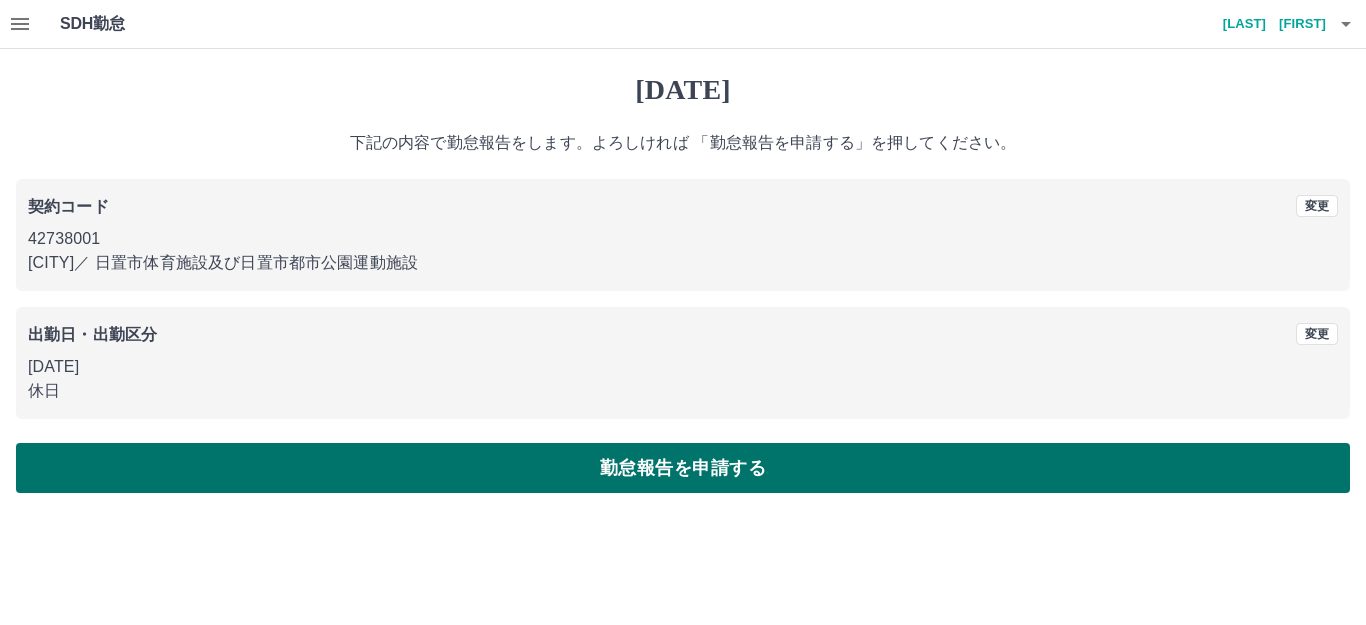 click on "勤怠報告を申請する" at bounding box center [683, 468] 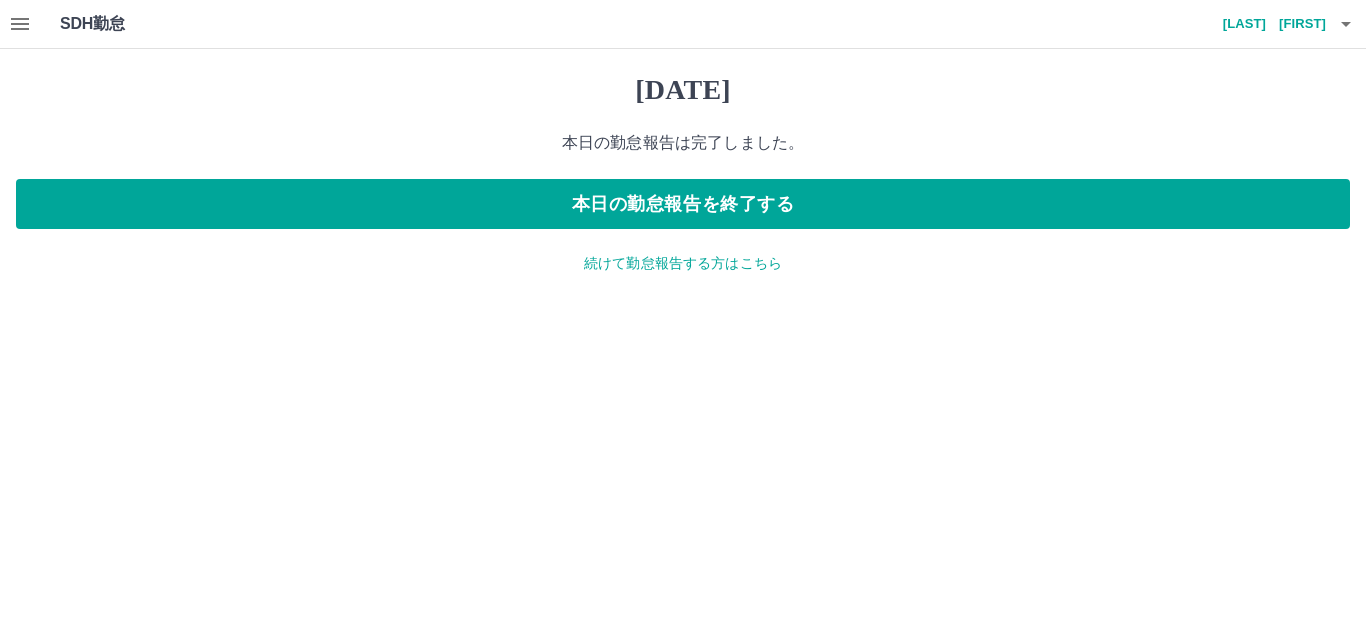 click on "続けて勤怠報告する方はこちら" at bounding box center (683, 263) 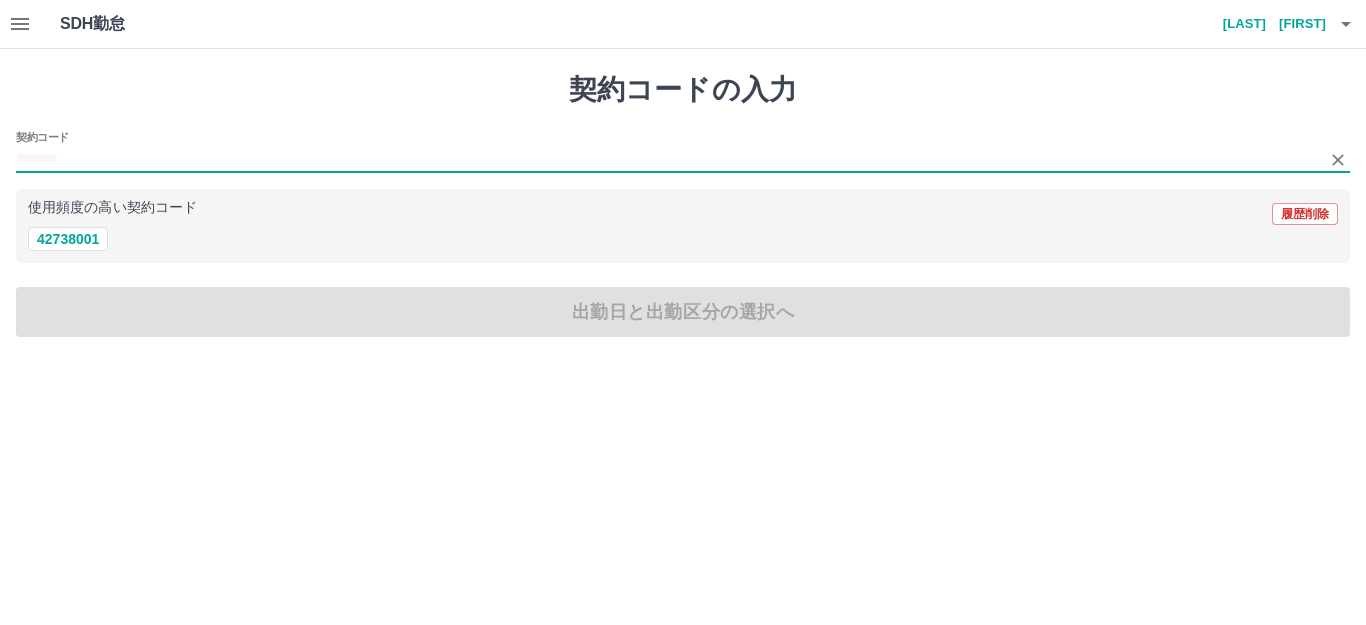 click on "契約コード" at bounding box center (668, 159) 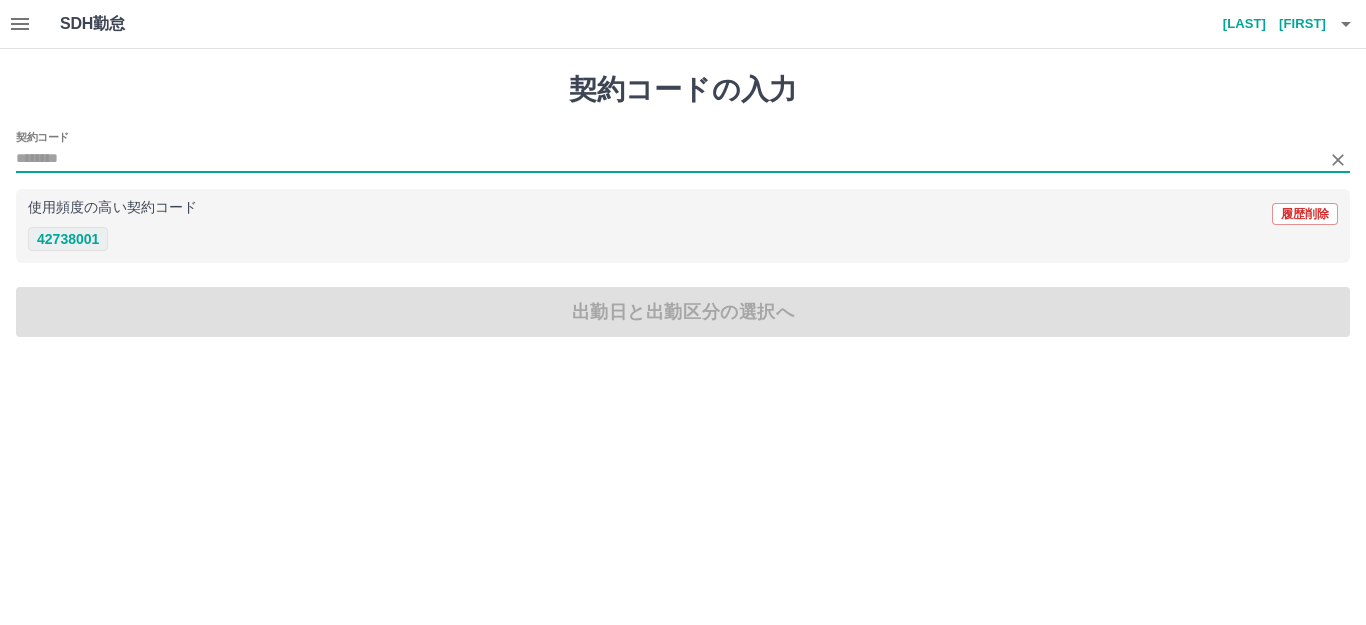 click on "42738001" at bounding box center [68, 239] 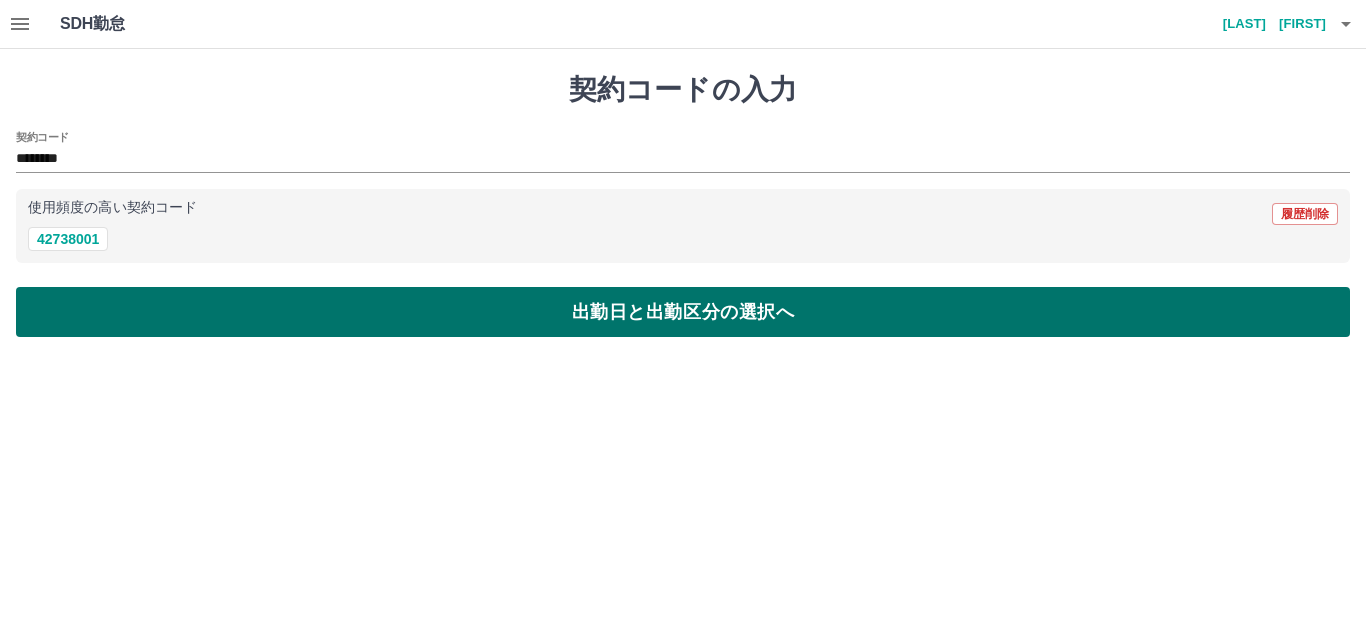 click on "出勤日と出勤区分の選択へ" at bounding box center (683, 312) 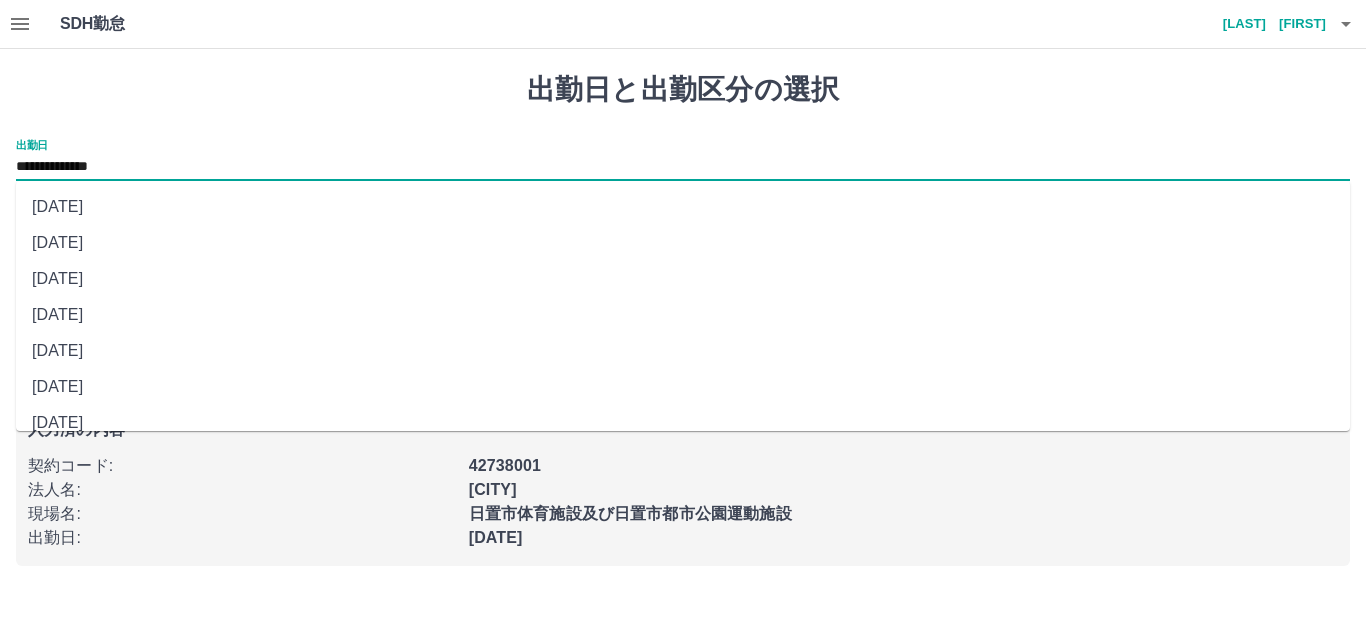click on "**********" at bounding box center (683, 167) 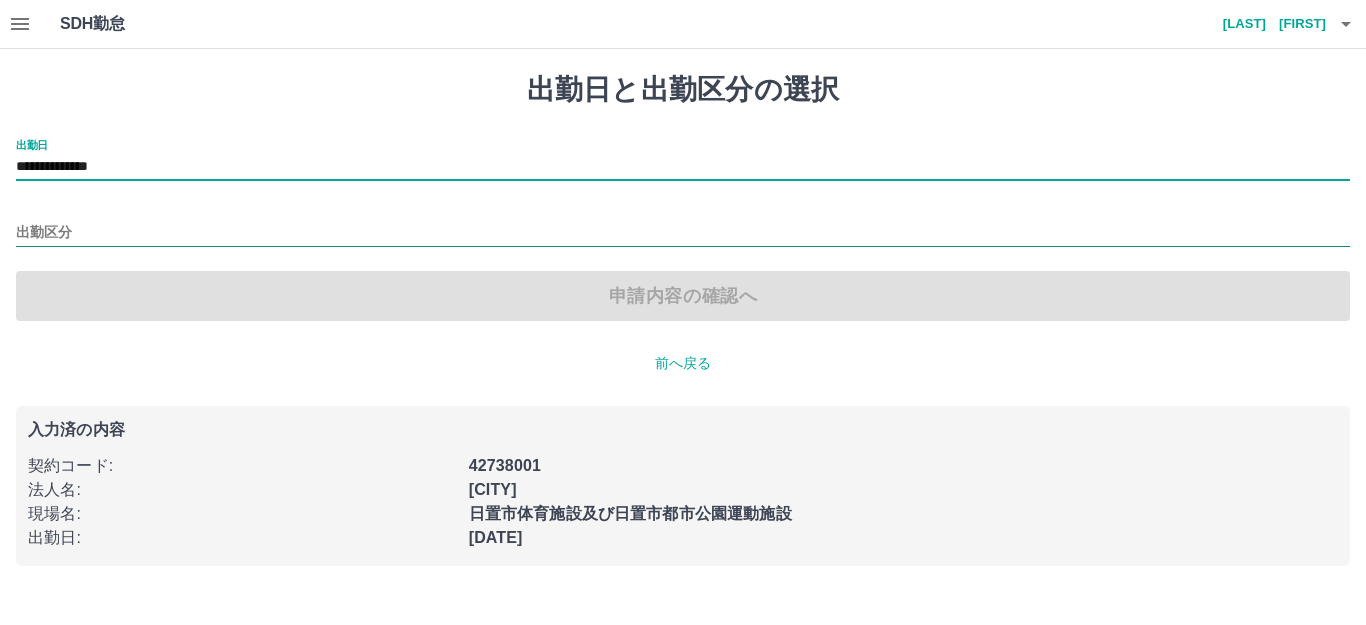 click on "出勤区分" at bounding box center [683, 233] 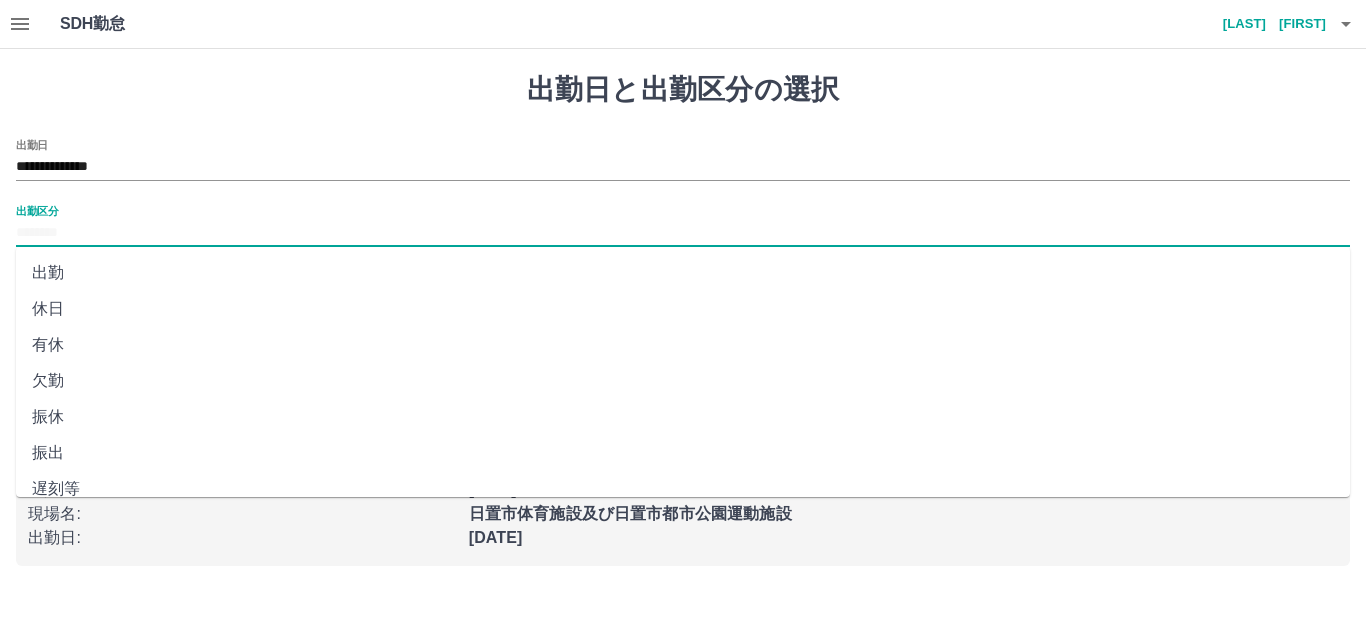 click on "休日" at bounding box center (683, 309) 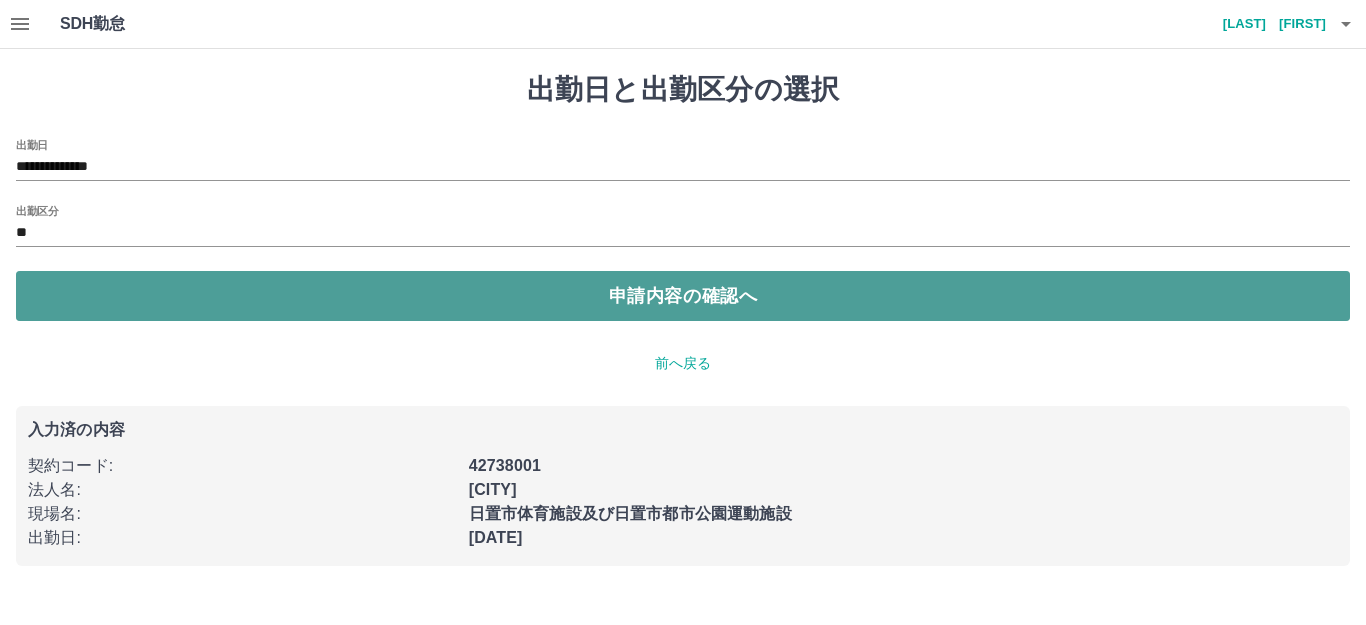 click on "申請内容の確認へ" at bounding box center (683, 296) 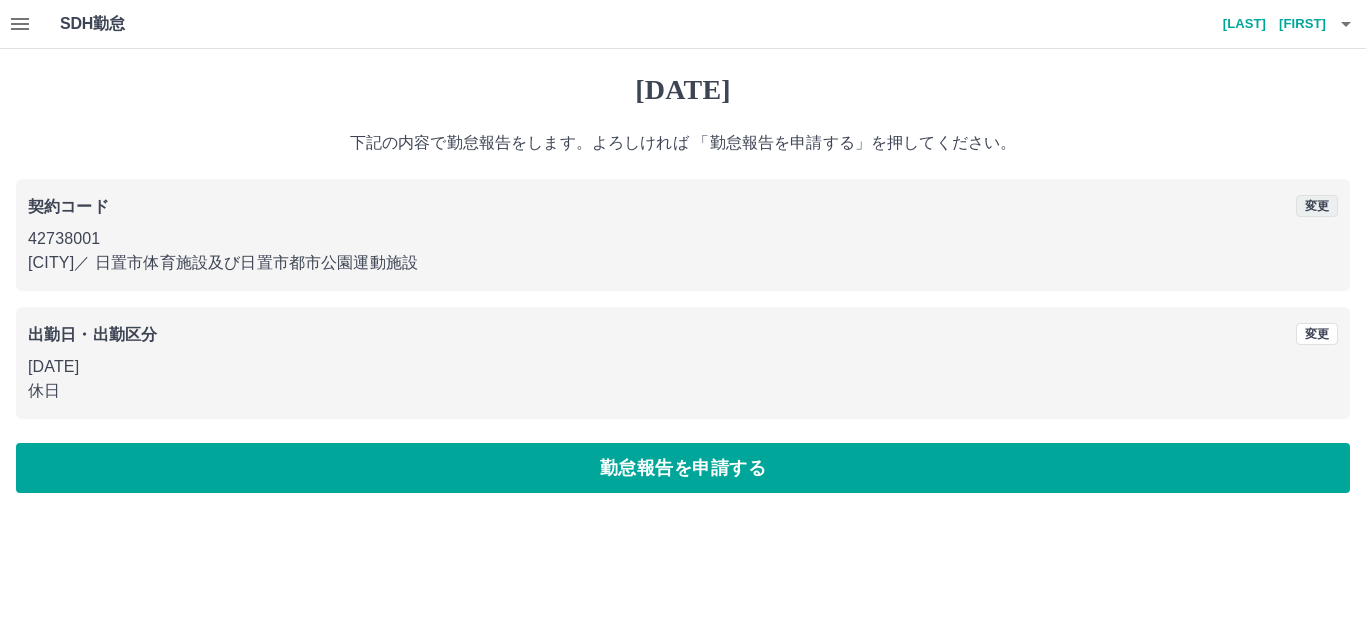 click on "変更" at bounding box center (1317, 206) 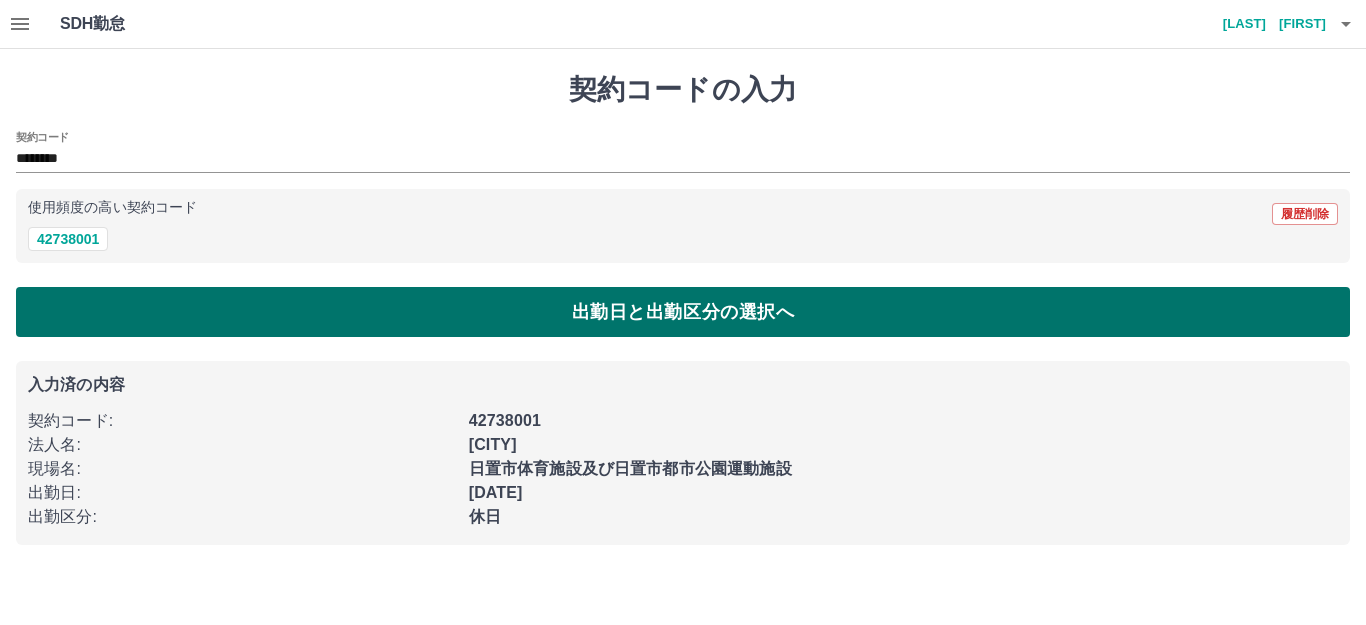 click on "出勤日と出勤区分の選択へ" at bounding box center (683, 312) 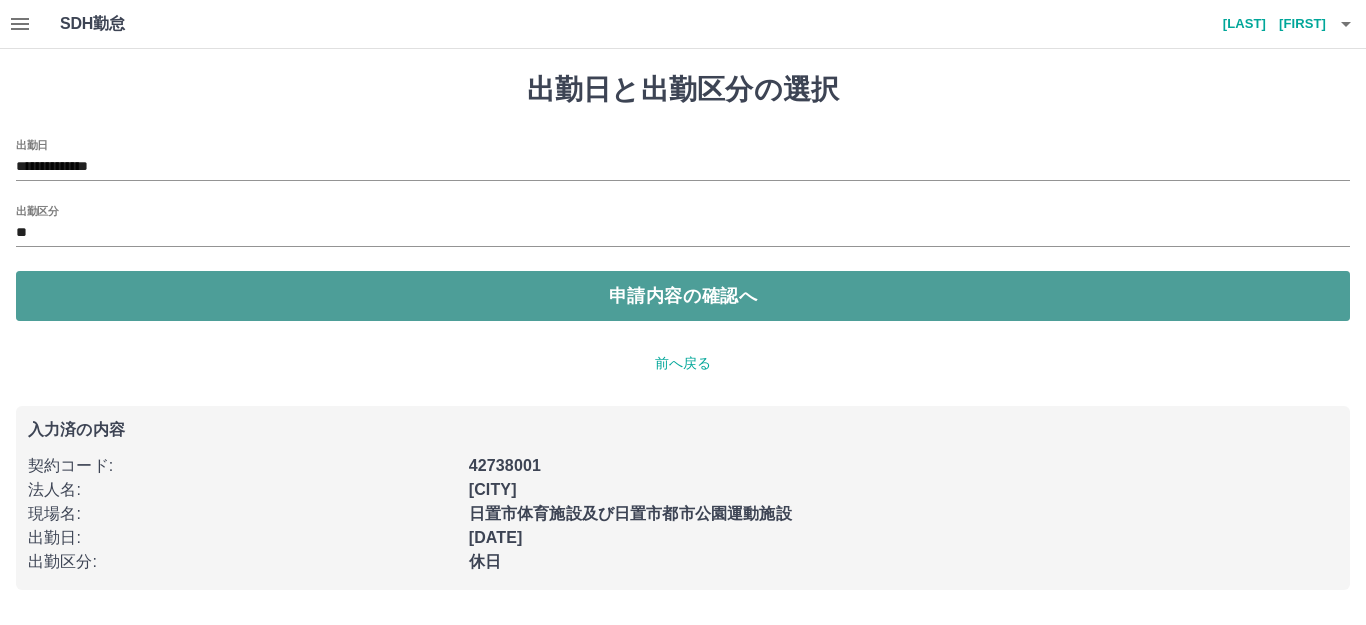 click on "申請内容の確認へ" at bounding box center (683, 296) 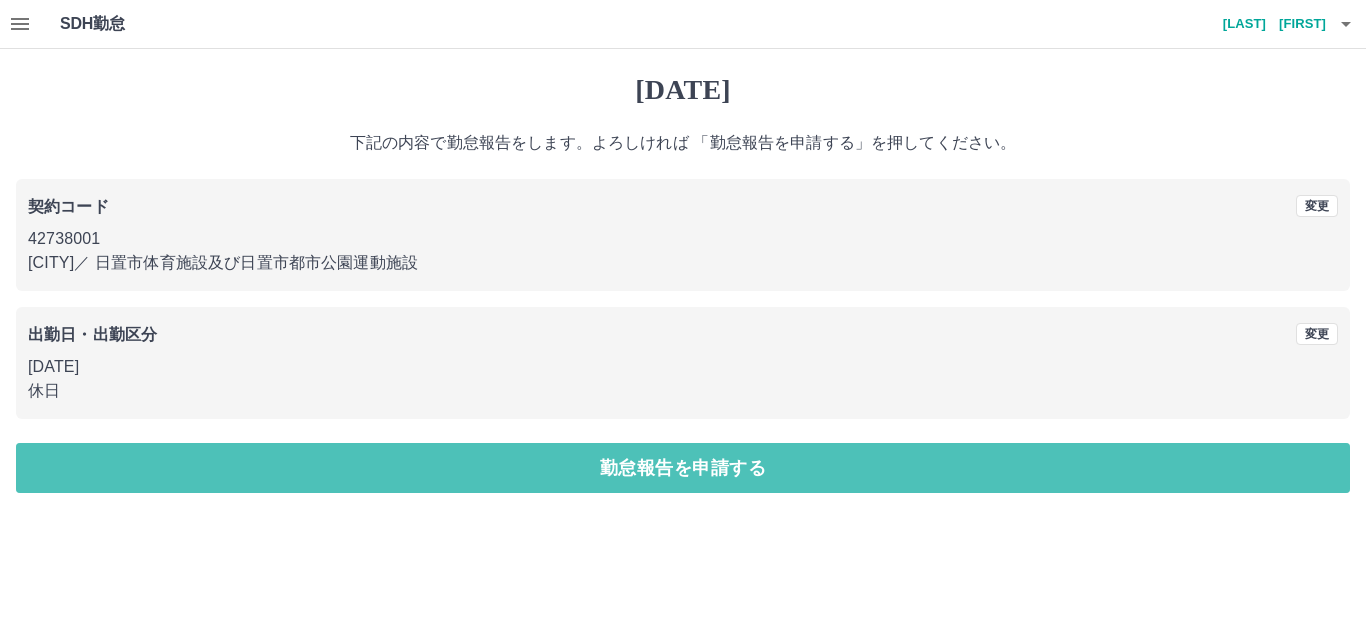 click on "勤怠報告を申請する" at bounding box center [683, 468] 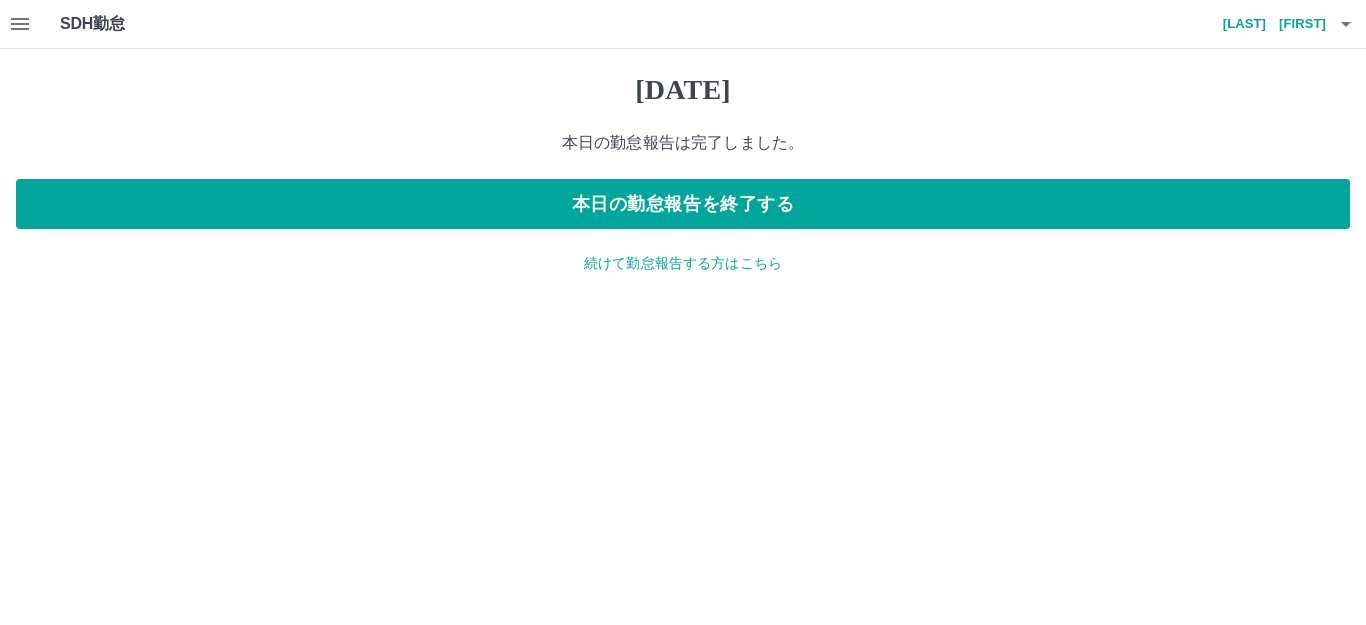 click on "続けて勤怠報告する方はこちら" at bounding box center (683, 263) 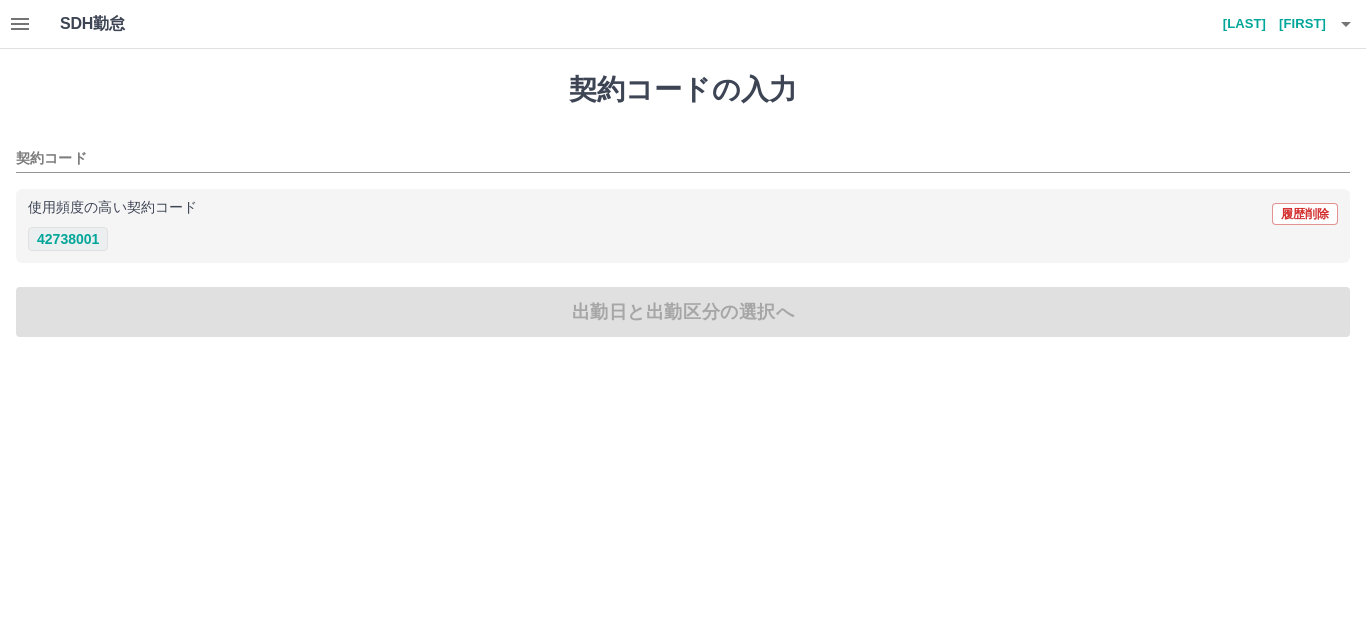 click on "42738001" at bounding box center [68, 239] 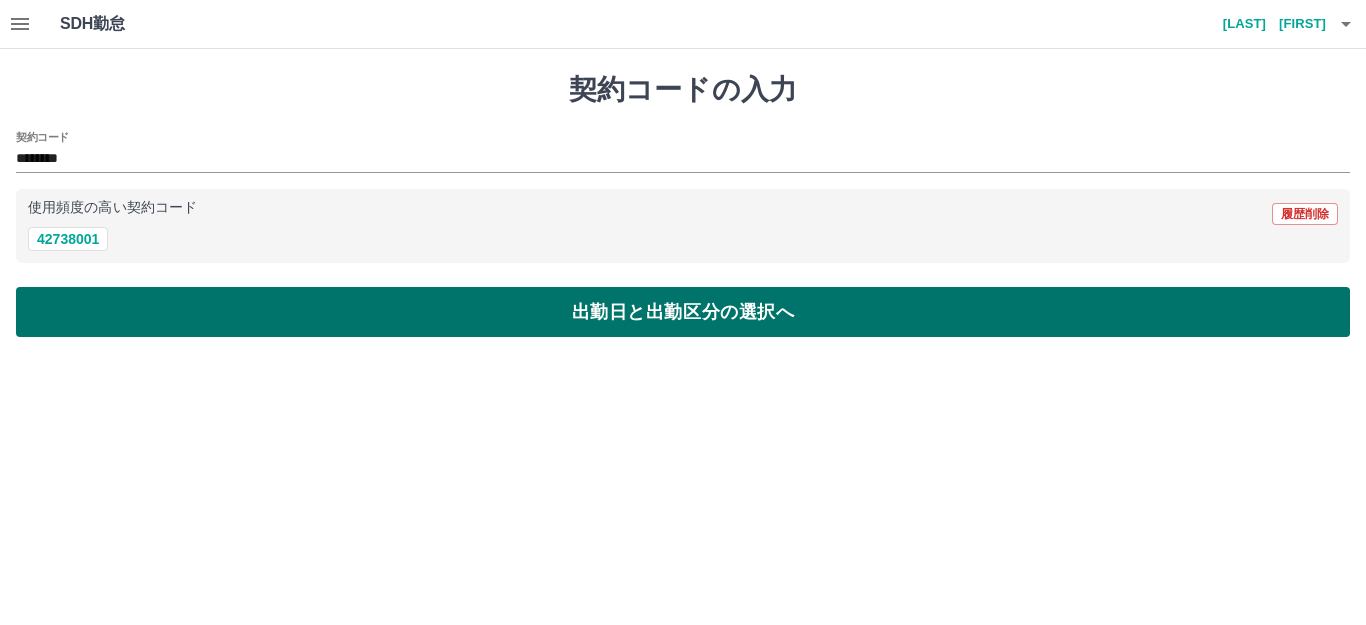 click on "出勤日と出勤区分の選択へ" at bounding box center [683, 312] 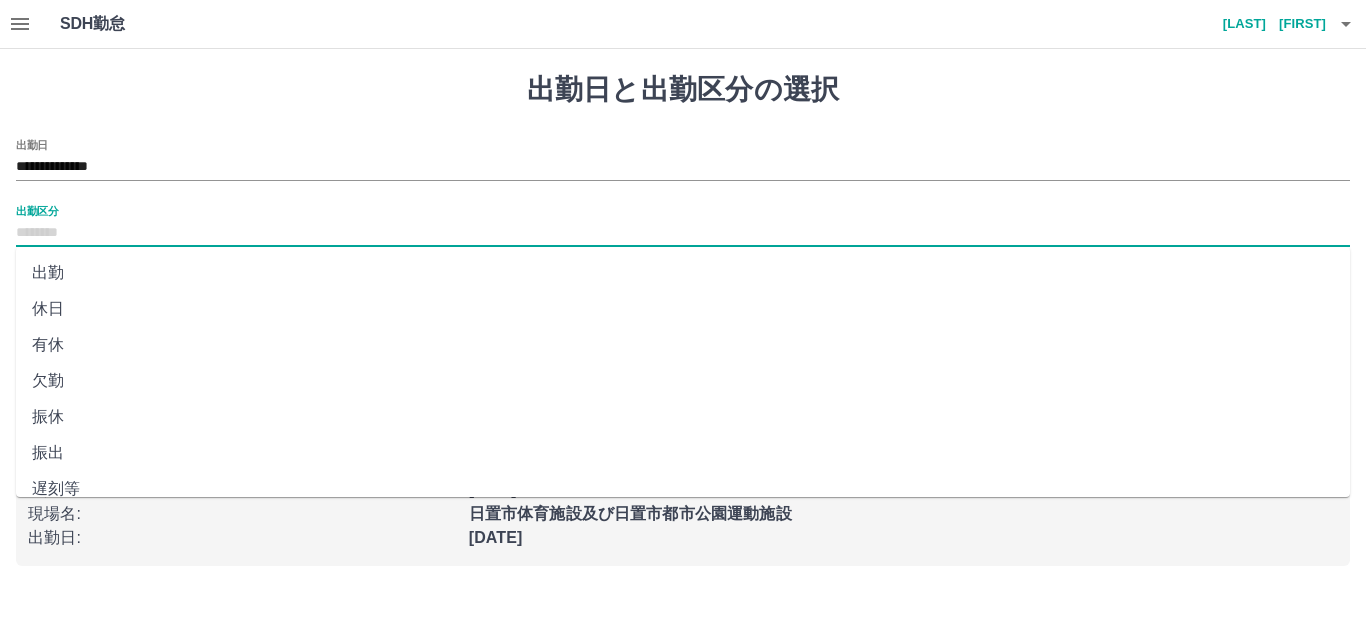 click on "出勤区分" at bounding box center [683, 233] 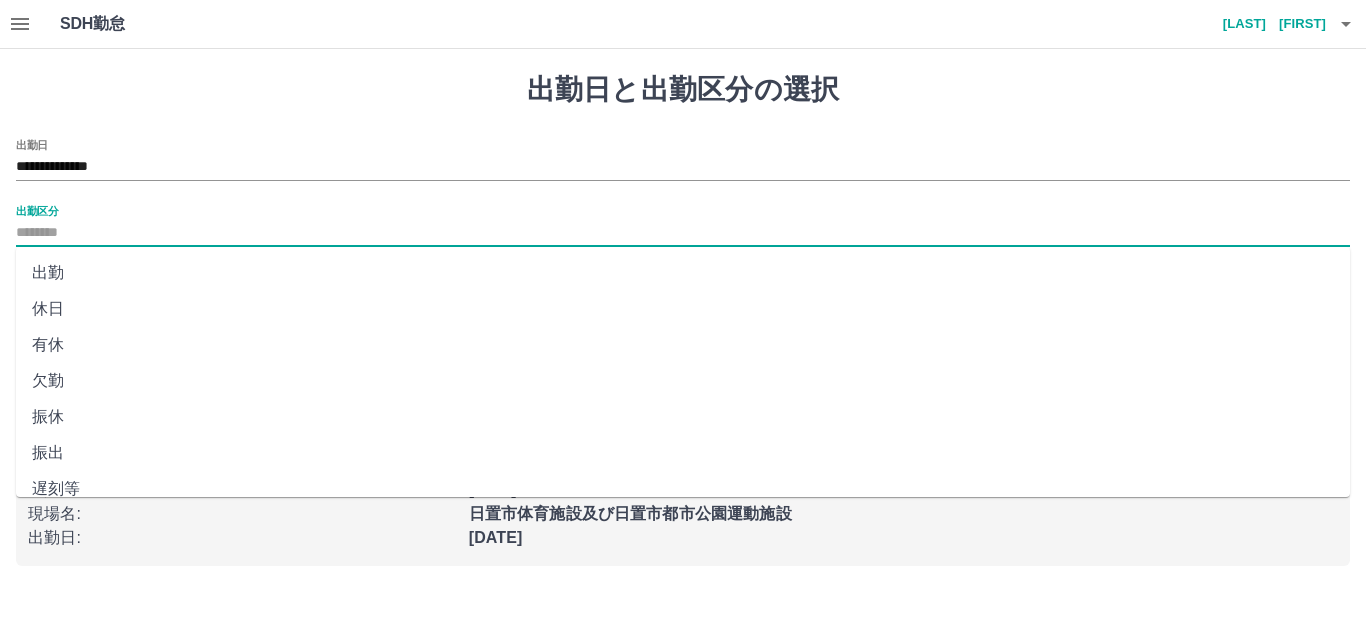 click on "休日" at bounding box center (683, 309) 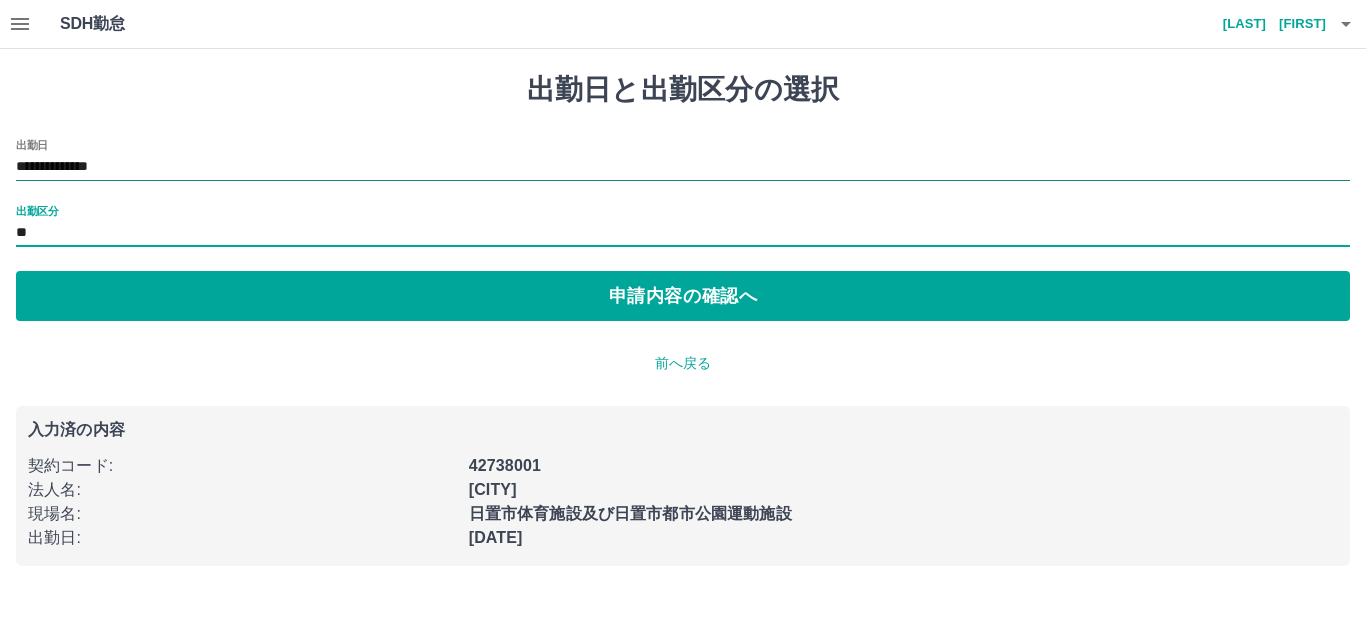 click on "**********" at bounding box center (683, 167) 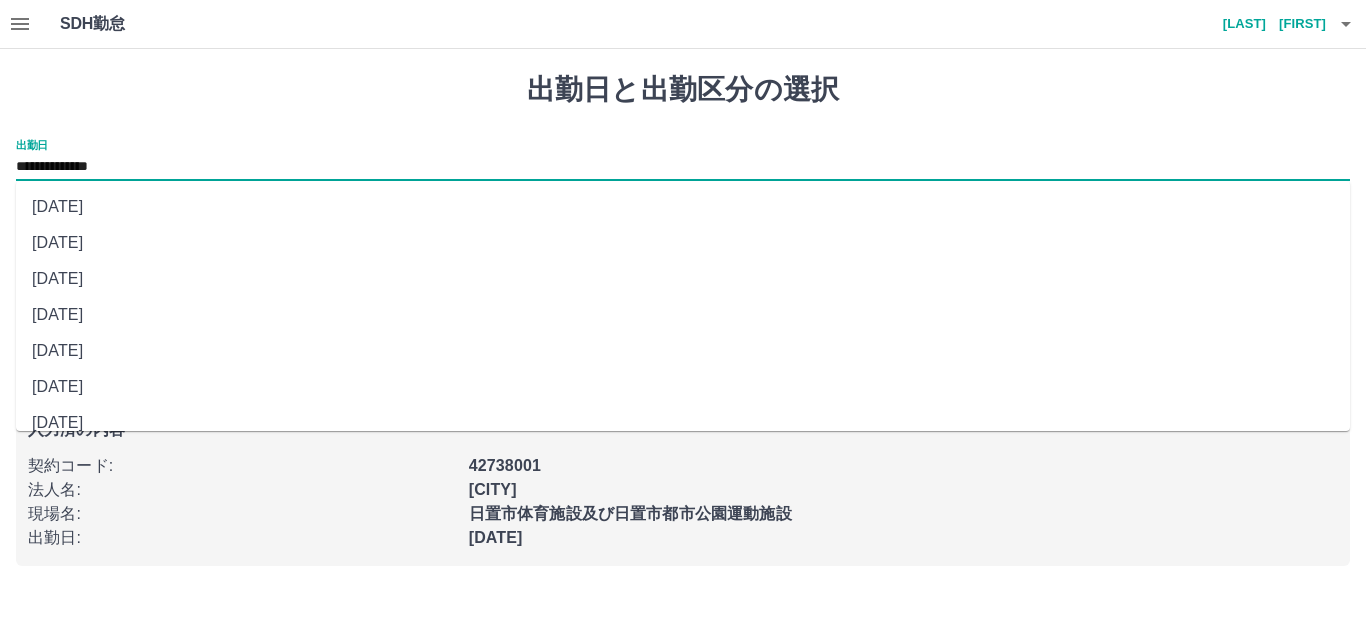 click on "[DATE]" at bounding box center (683, 351) 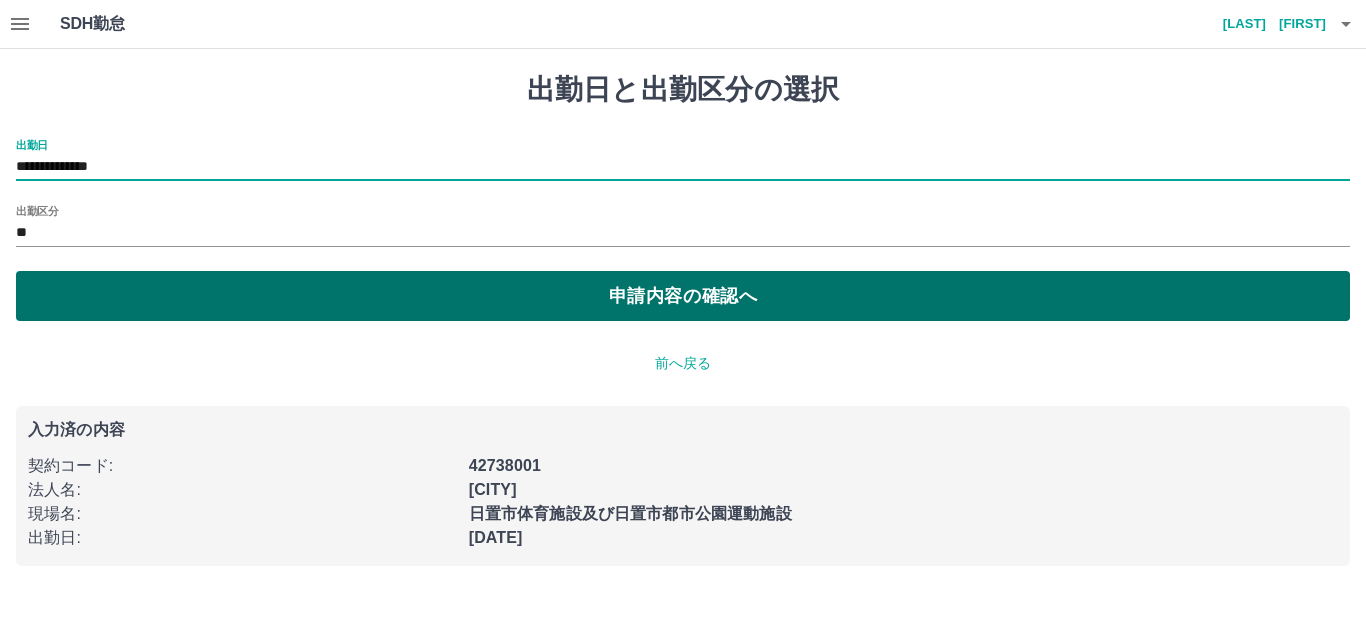 click on "申請内容の確認へ" at bounding box center (683, 296) 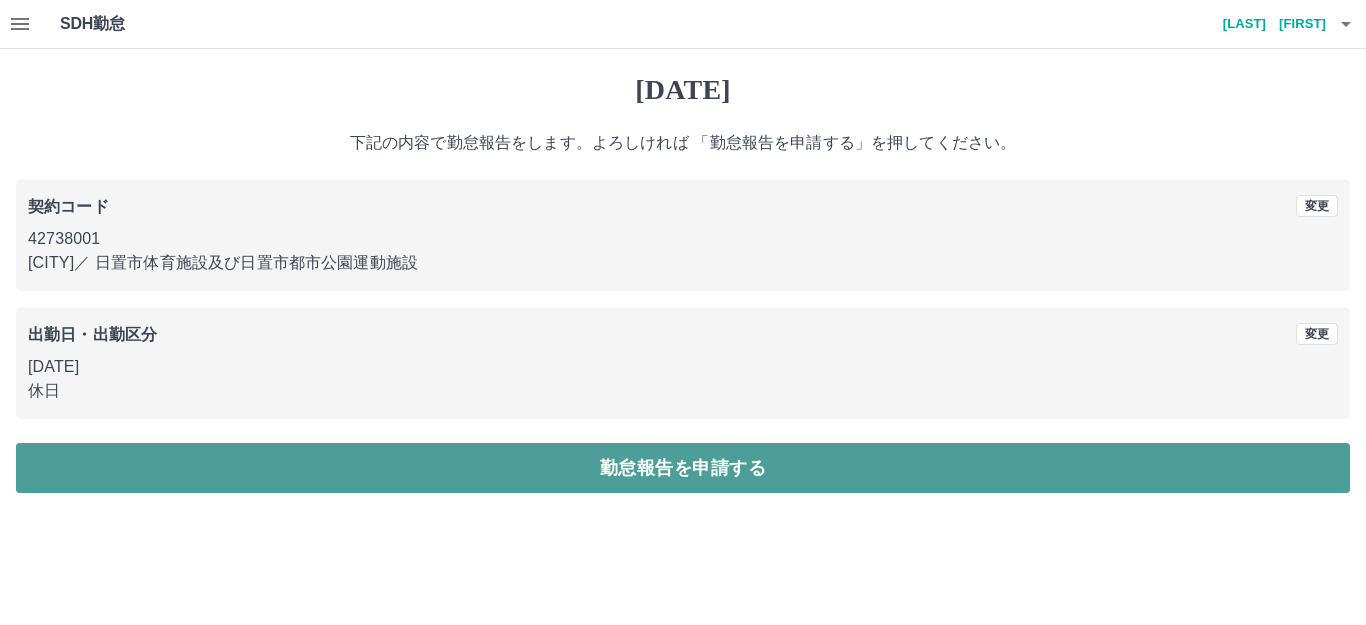 click on "勤怠報告を申請する" at bounding box center (683, 468) 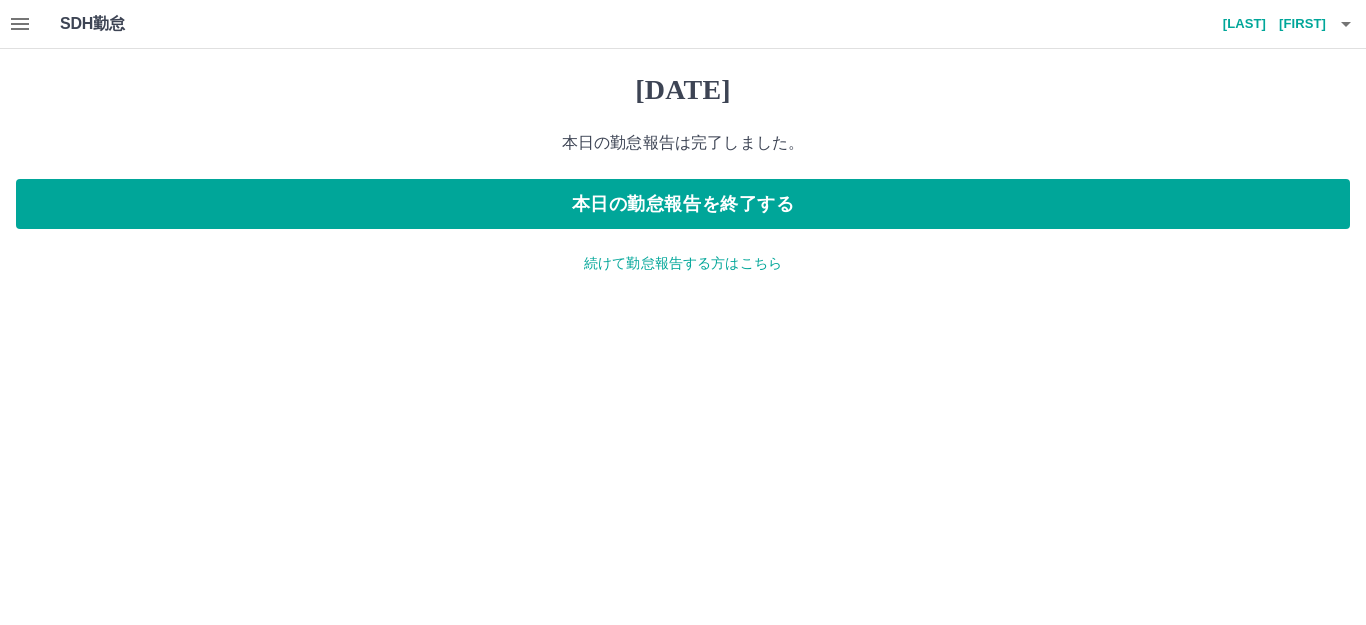 click on "続けて勤怠報告する方はこちら" at bounding box center (683, 263) 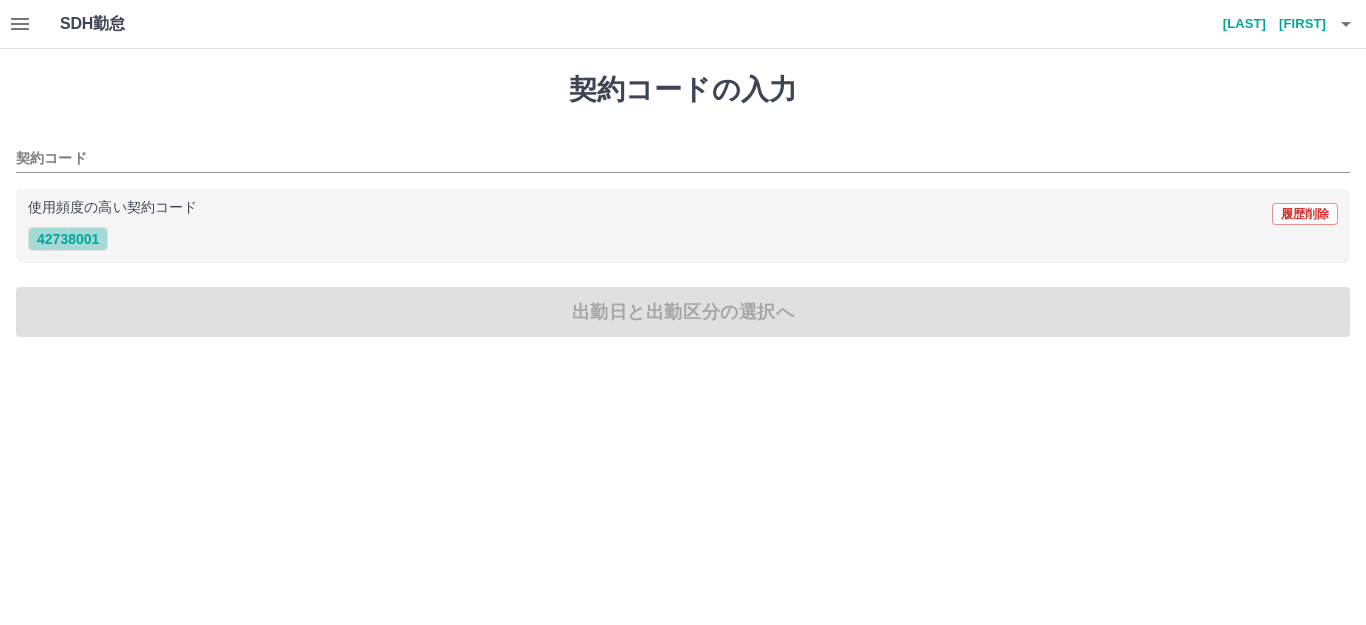 click on "42738001" at bounding box center [68, 239] 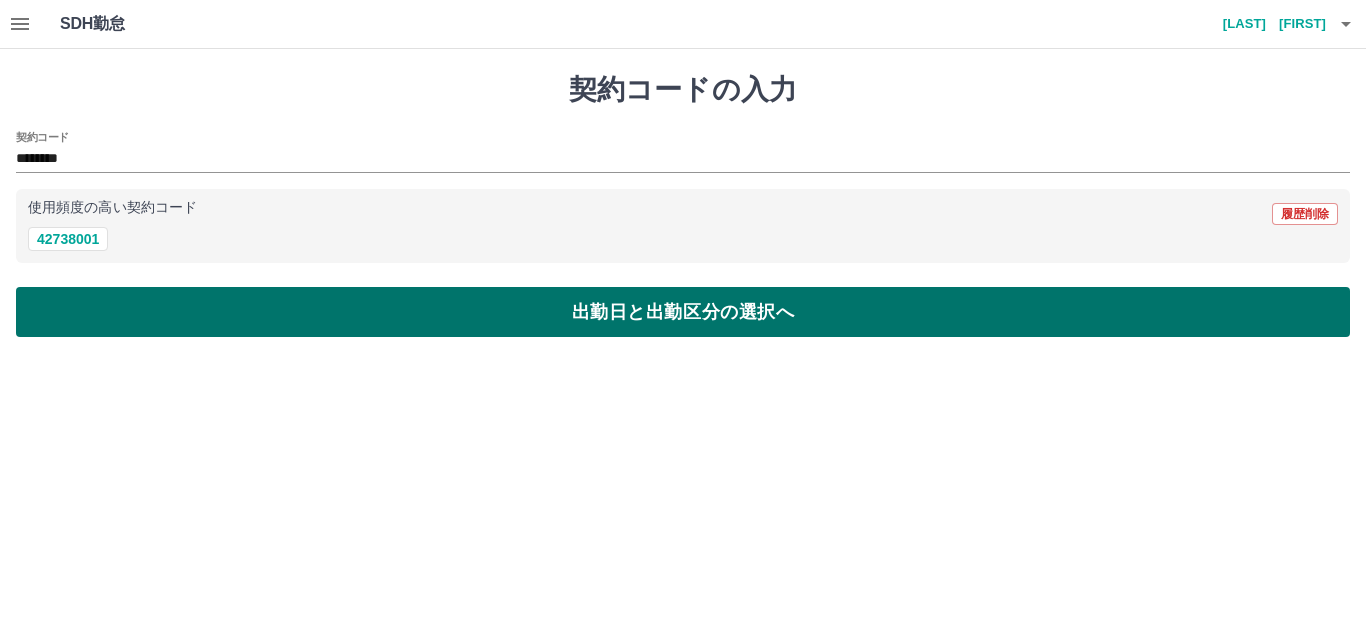 click on "出勤日と出勤区分の選択へ" at bounding box center [683, 312] 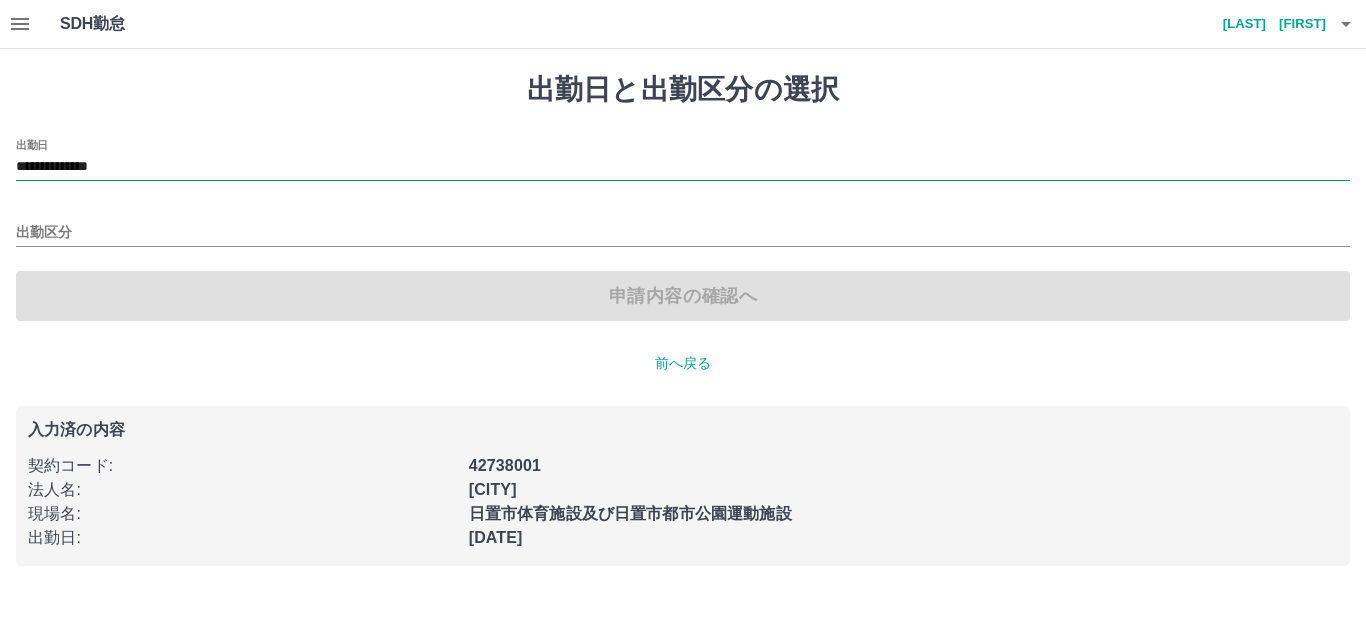 click on "**********" at bounding box center (683, 167) 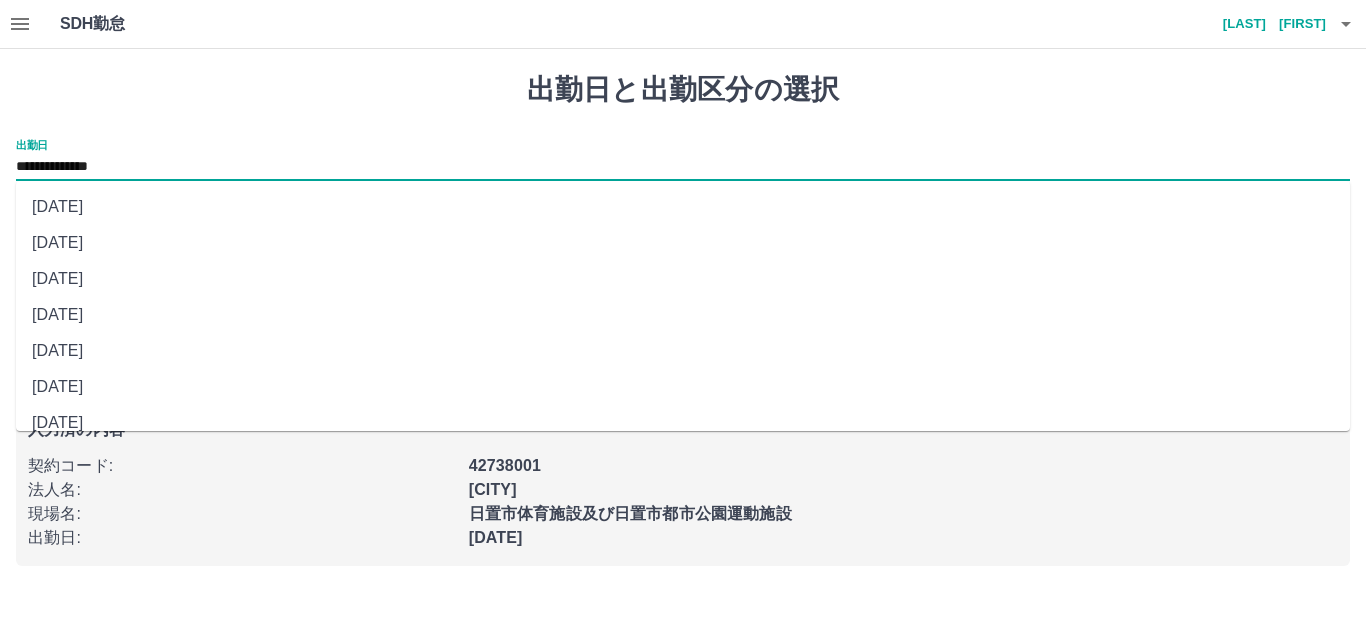 click on "[DATE]" at bounding box center (683, 315) 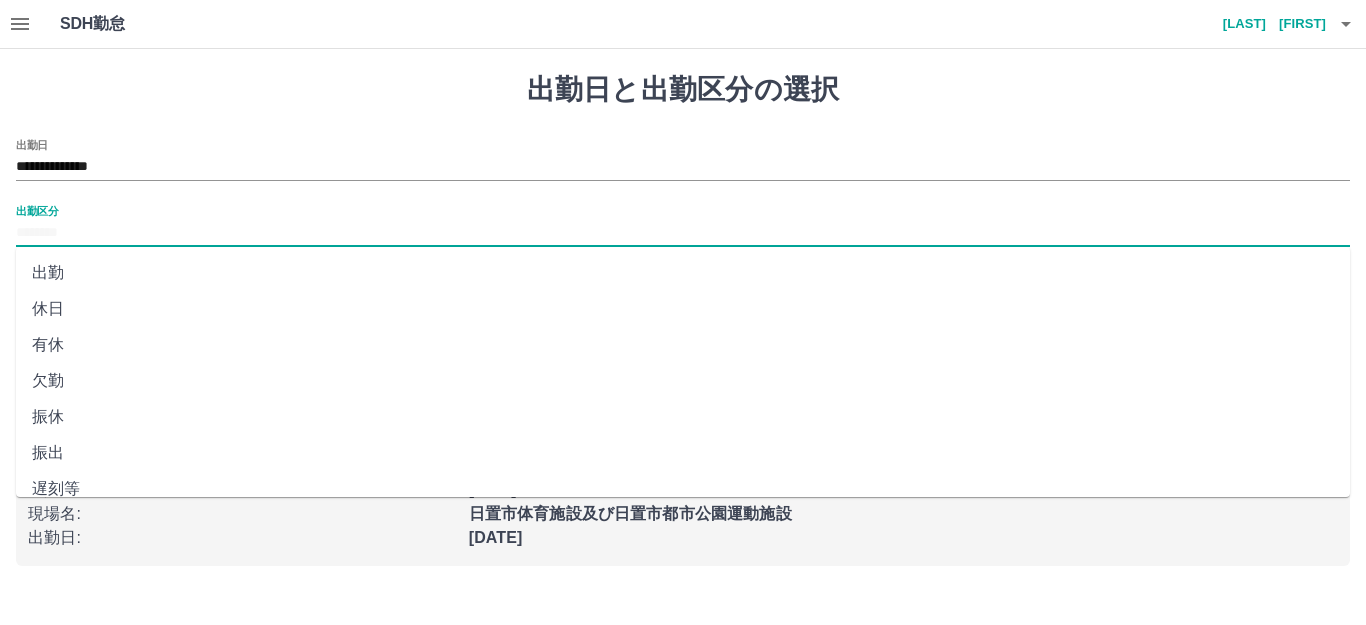 click on "出勤区分" at bounding box center [683, 233] 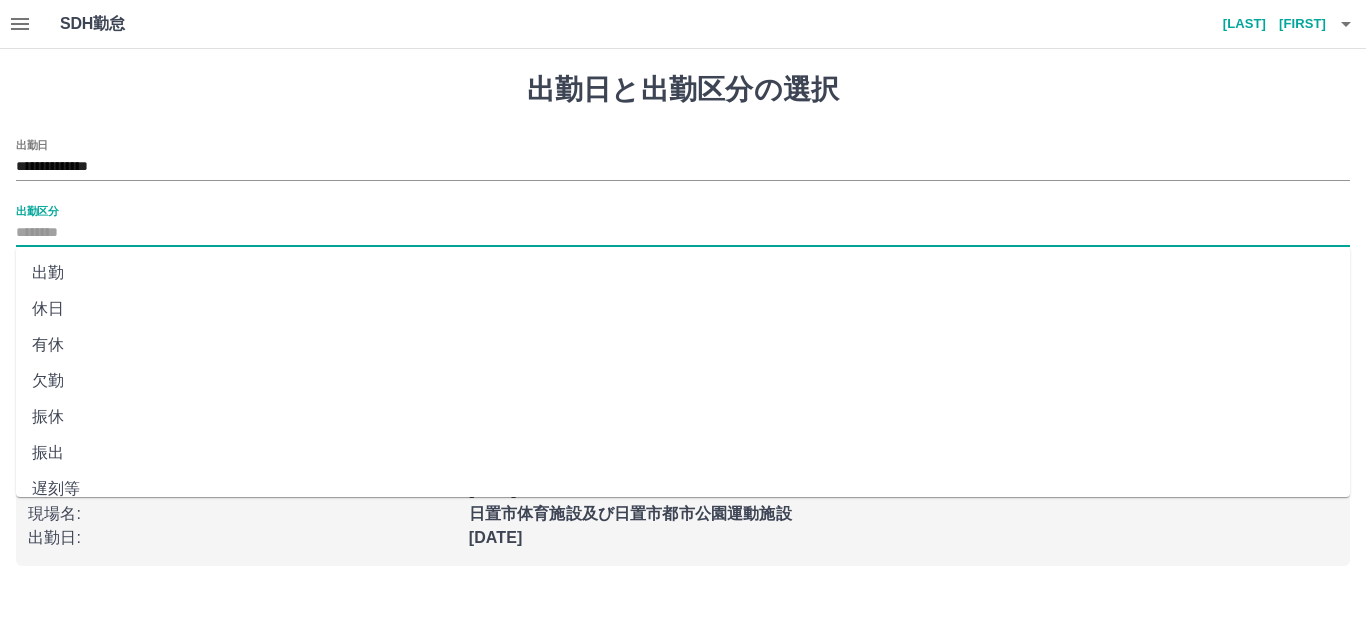 click on "休日" at bounding box center [683, 309] 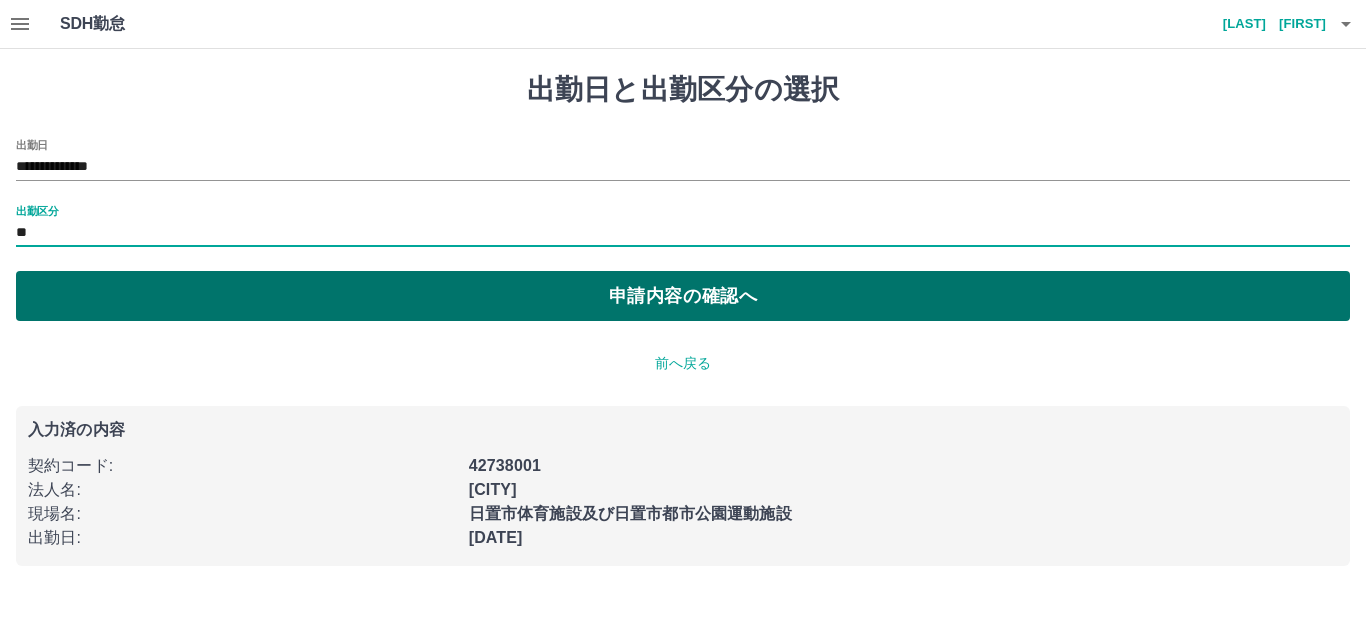 click on "申請内容の確認へ" at bounding box center [683, 296] 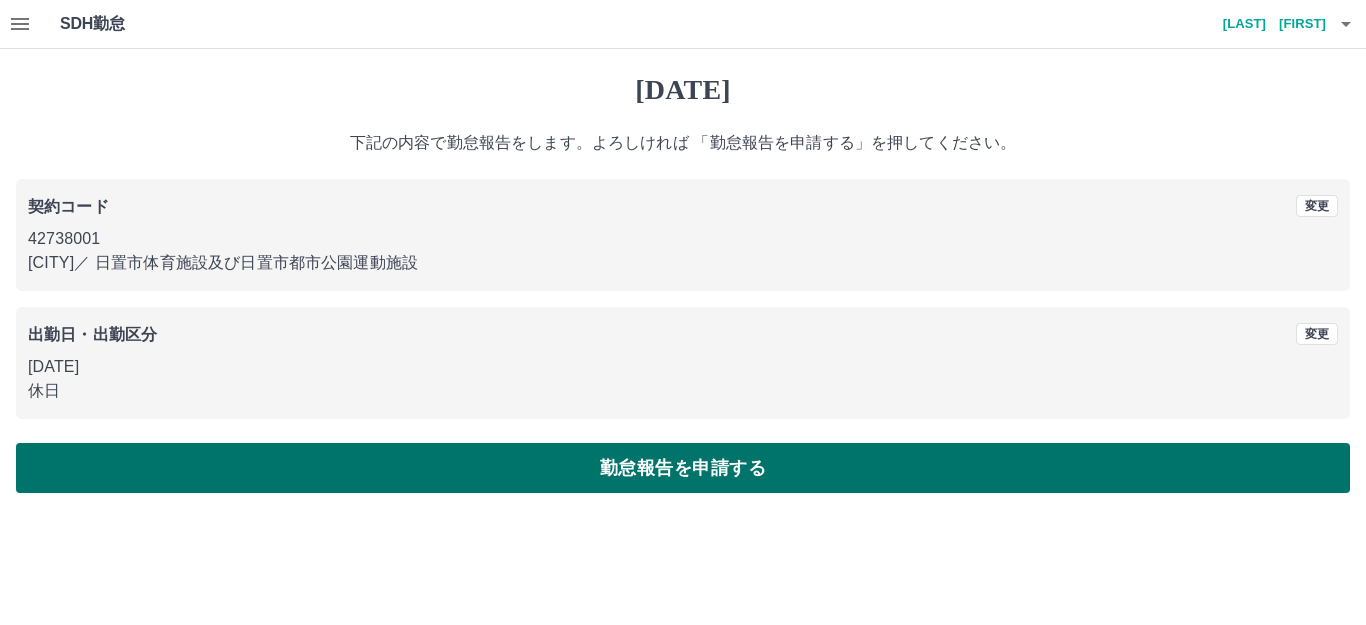 click on "勤怠報告を申請する" at bounding box center (683, 468) 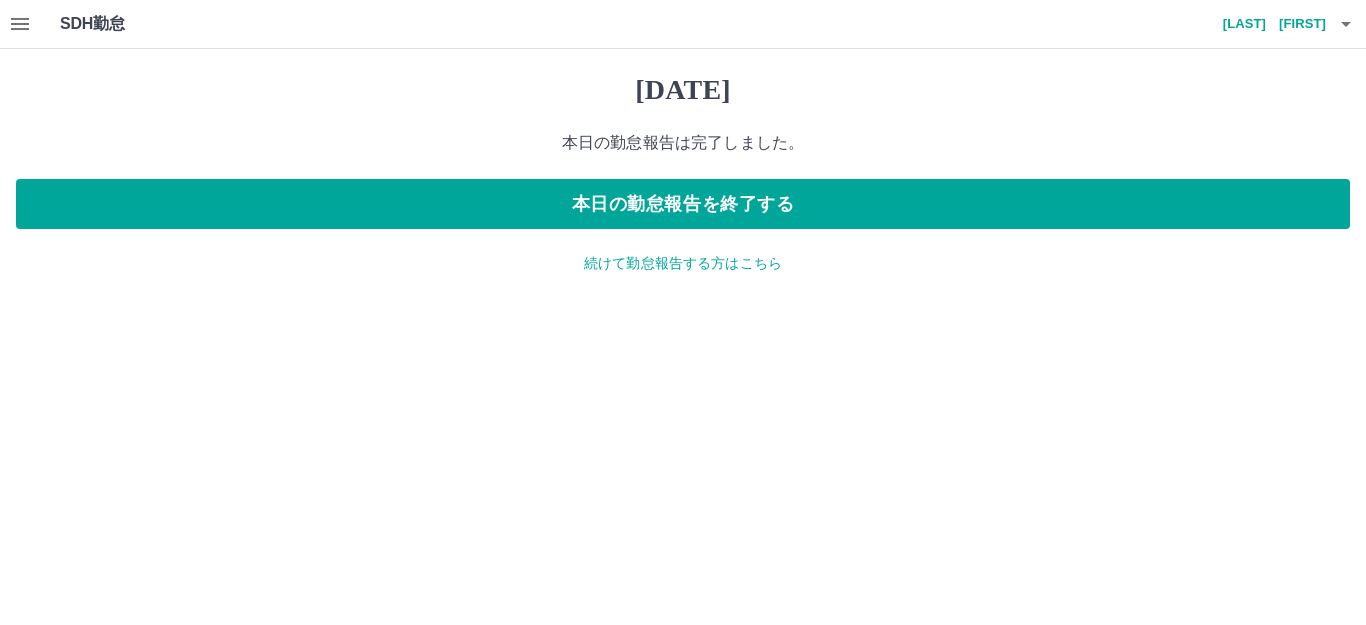 click on "続けて勤怠報告する方はこちら" at bounding box center [683, 263] 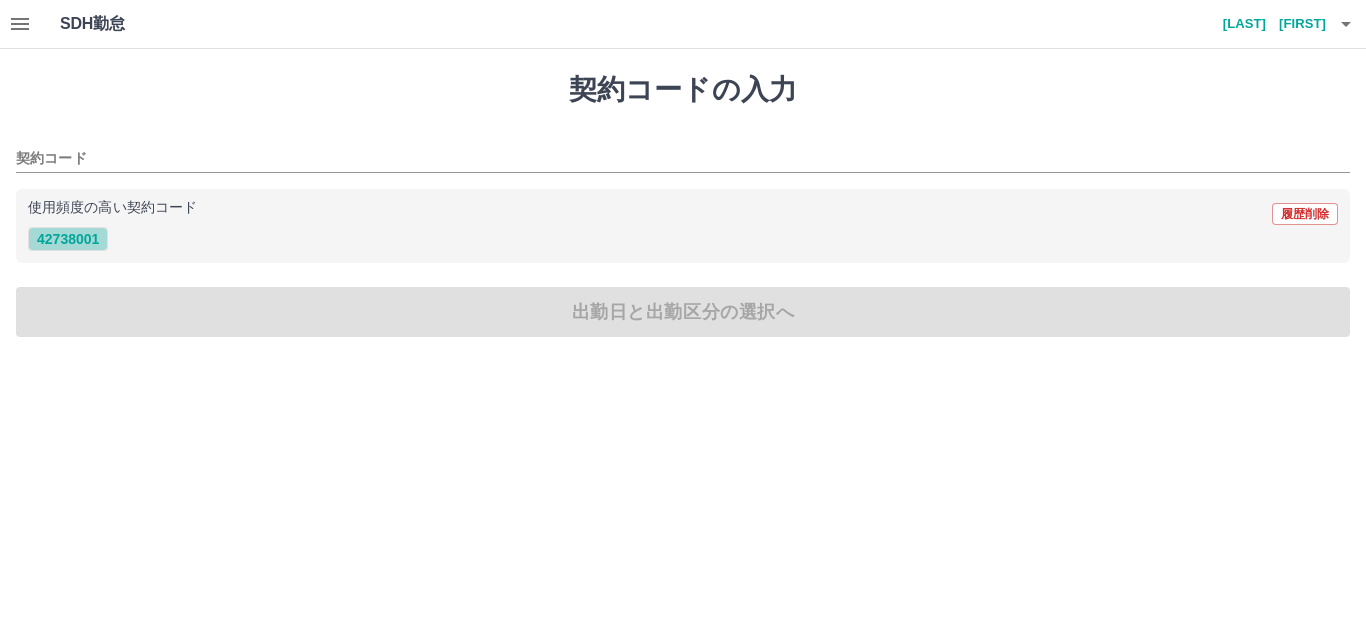 click on "42738001" at bounding box center [68, 239] 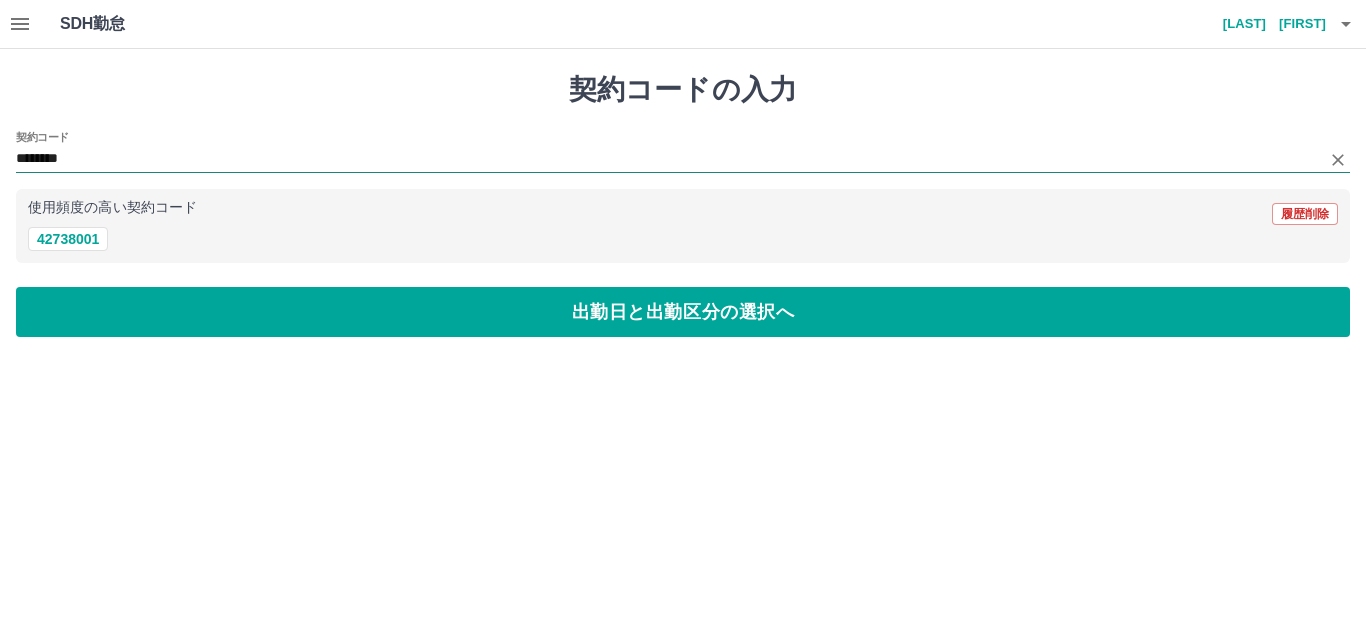 click on "********" at bounding box center (668, 159) 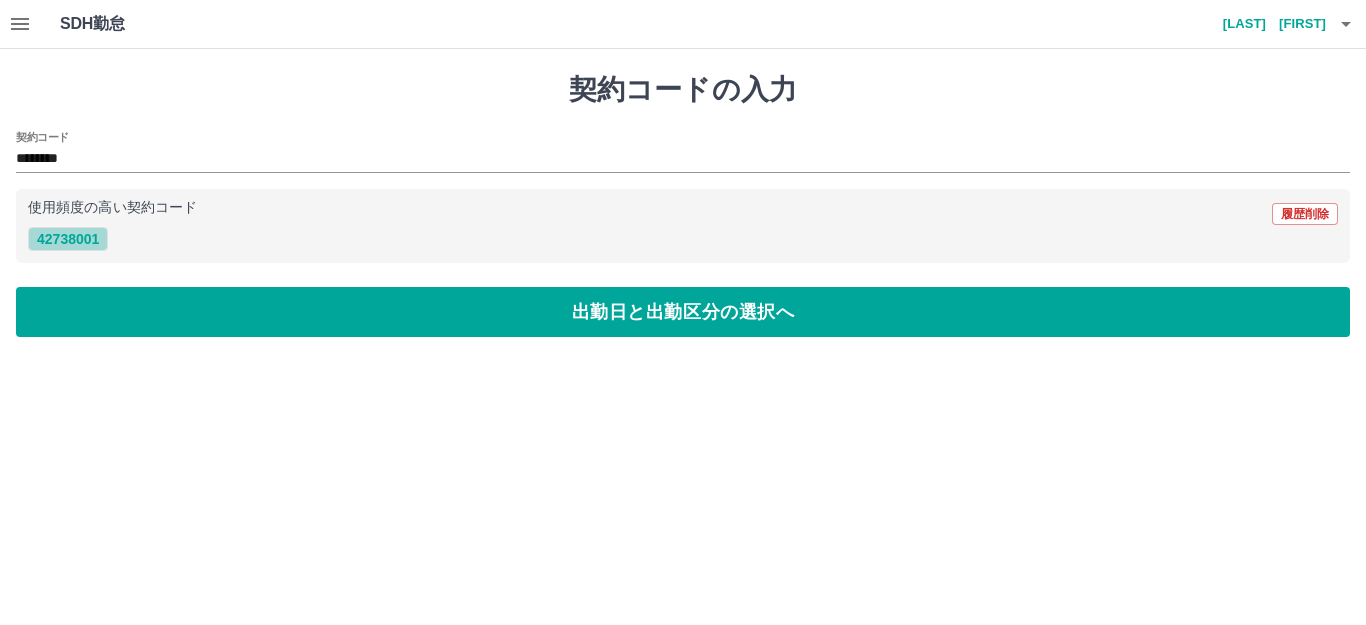 click on "42738001" at bounding box center [68, 239] 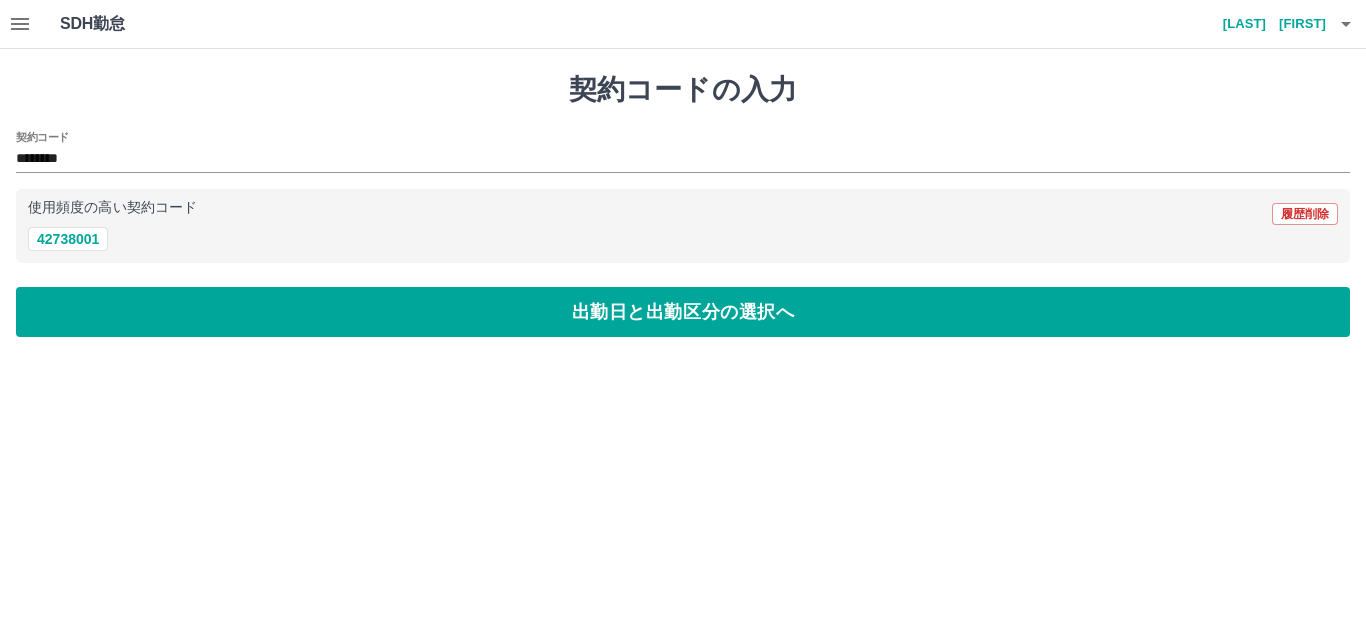 click on "契約コードの入力 契約コード ******** 使用頻度の高い契約コード 履歴削除 [NUMBER] 出勤日と出勤区分の選択へ" at bounding box center [683, 205] 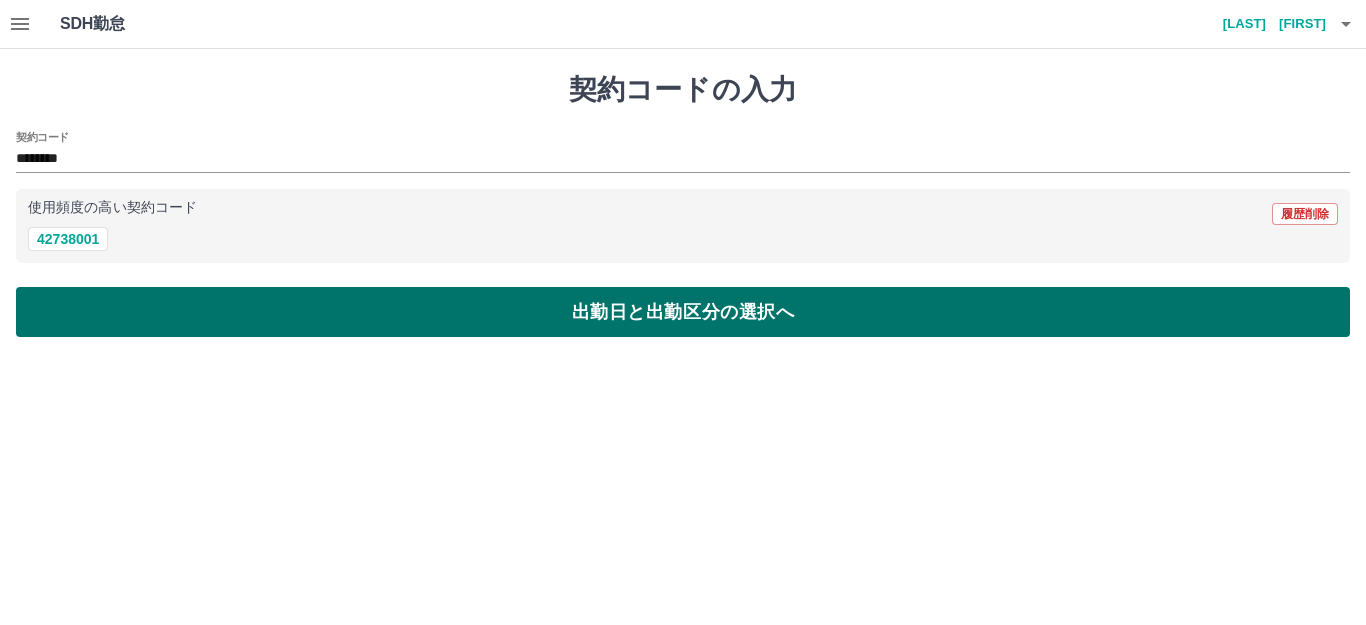 click on "出勤日と出勤区分の選択へ" at bounding box center (683, 312) 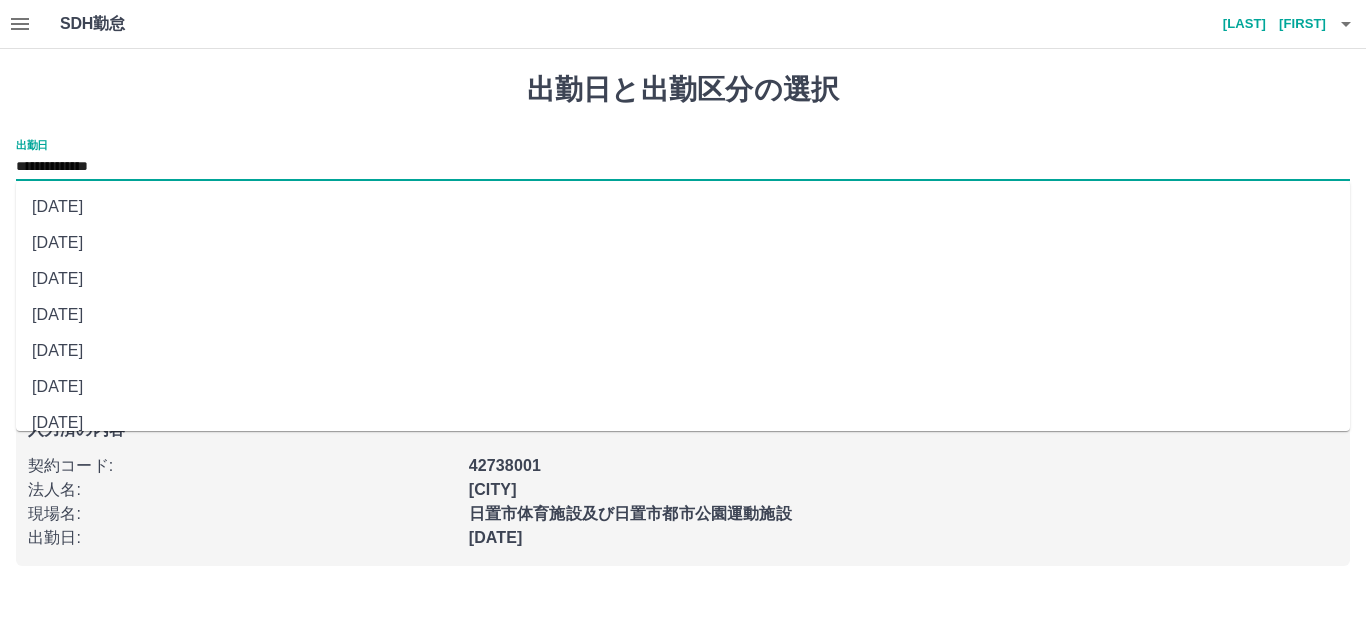 click on "**********" at bounding box center [683, 167] 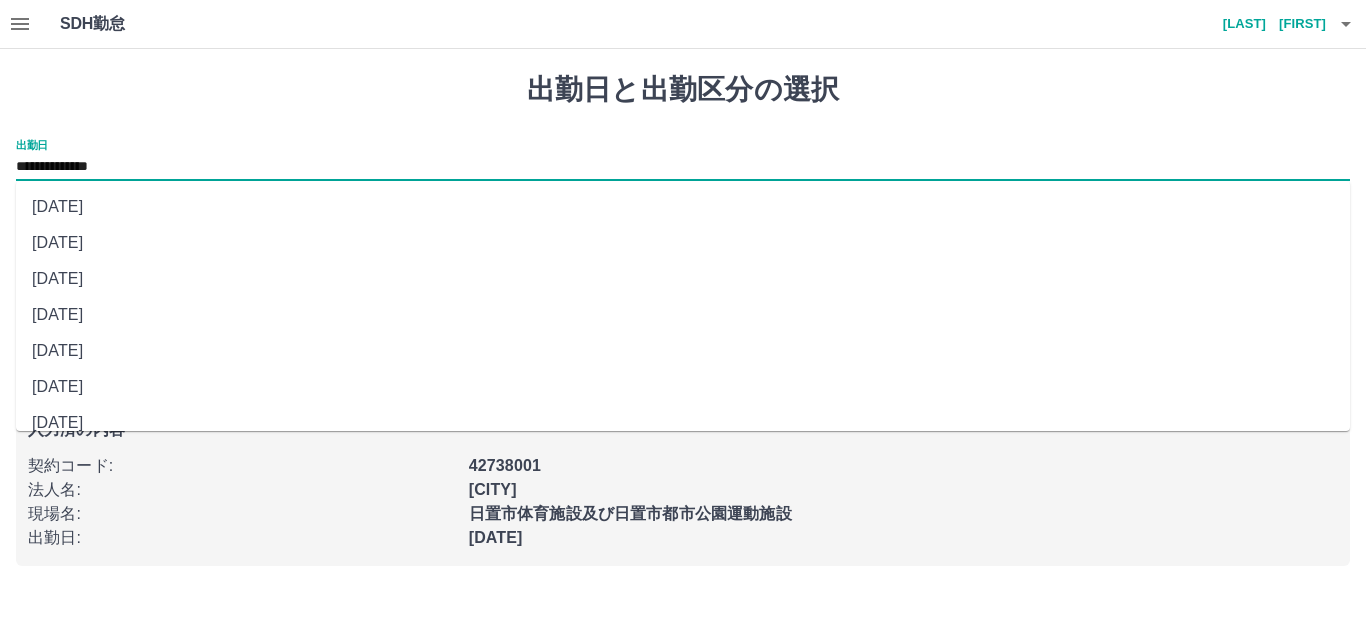 click on "[DATE]" at bounding box center (683, 279) 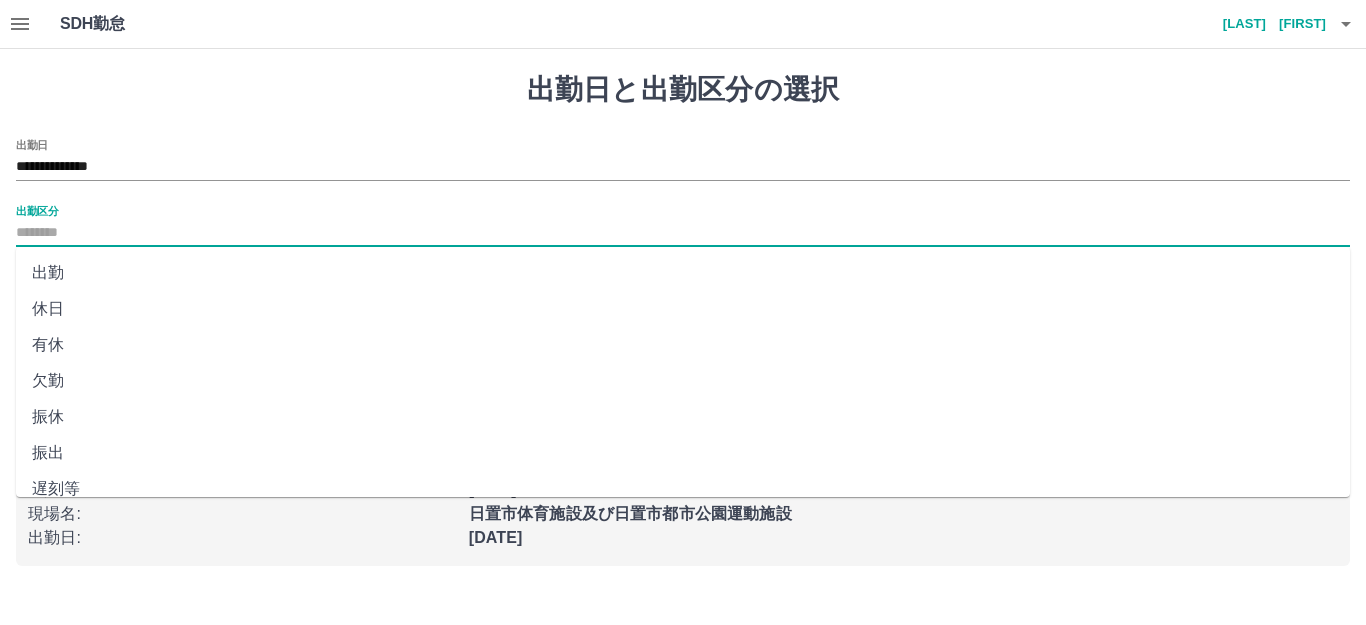 click on "出勤区分" at bounding box center [683, 233] 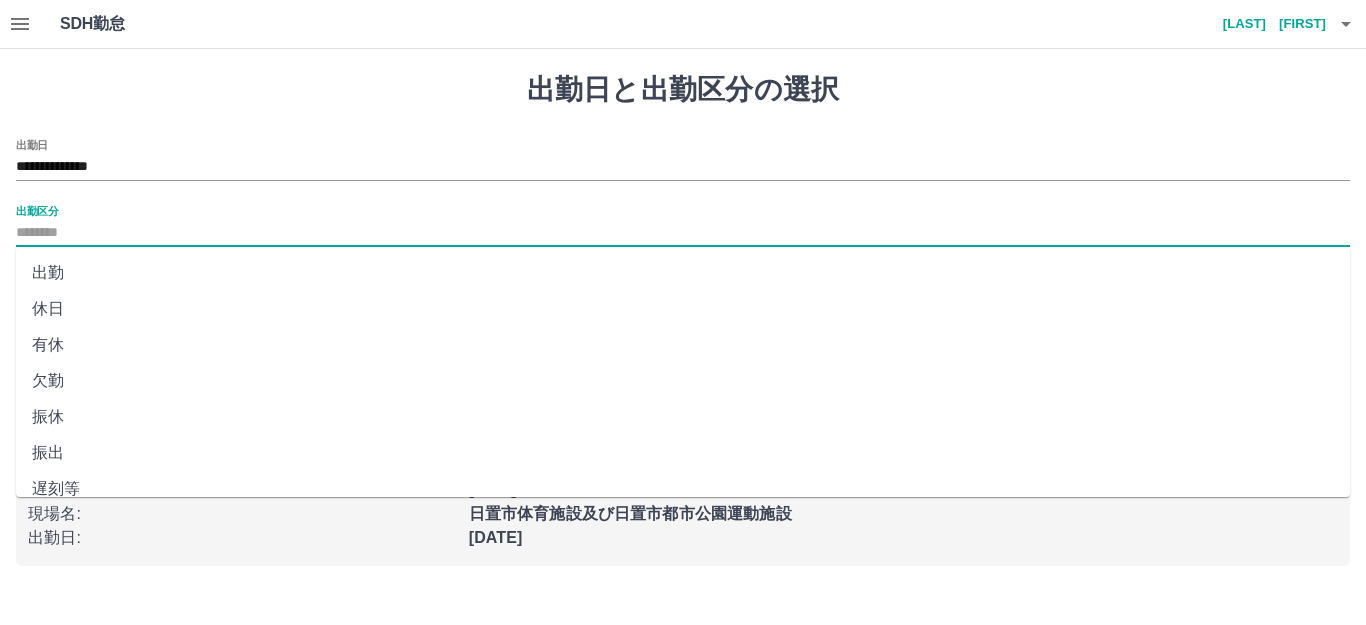 click on "休日" at bounding box center [683, 309] 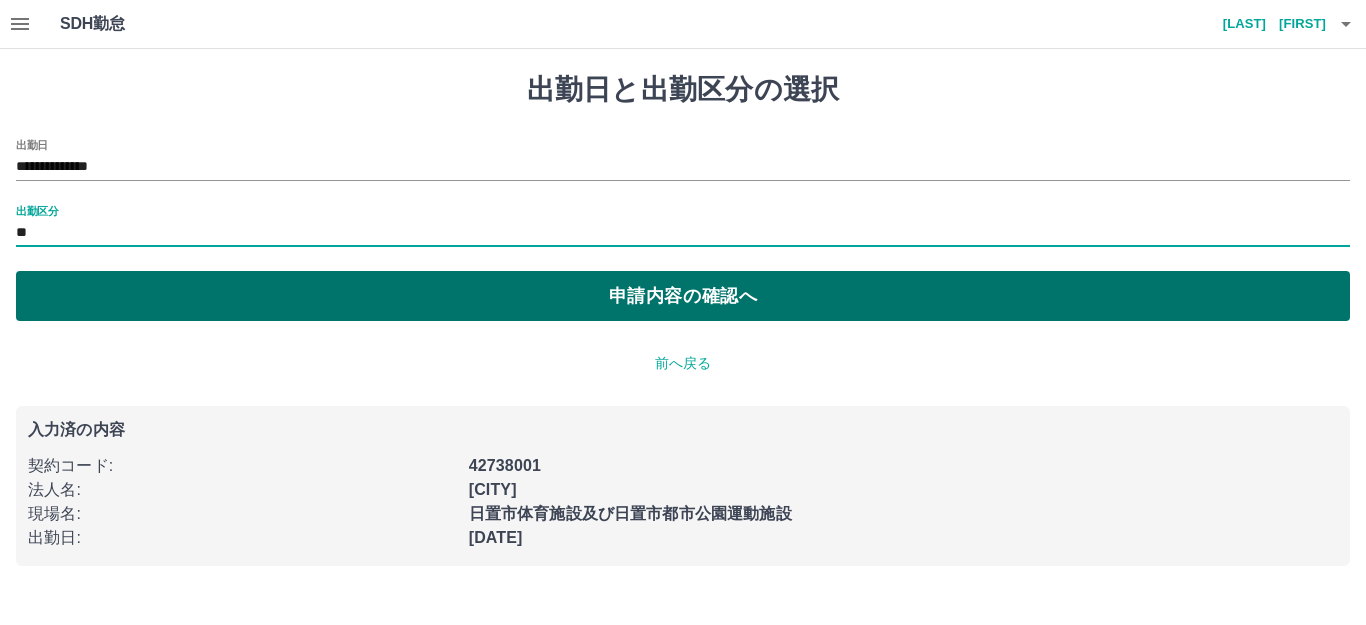click on "申請内容の確認へ" at bounding box center (683, 296) 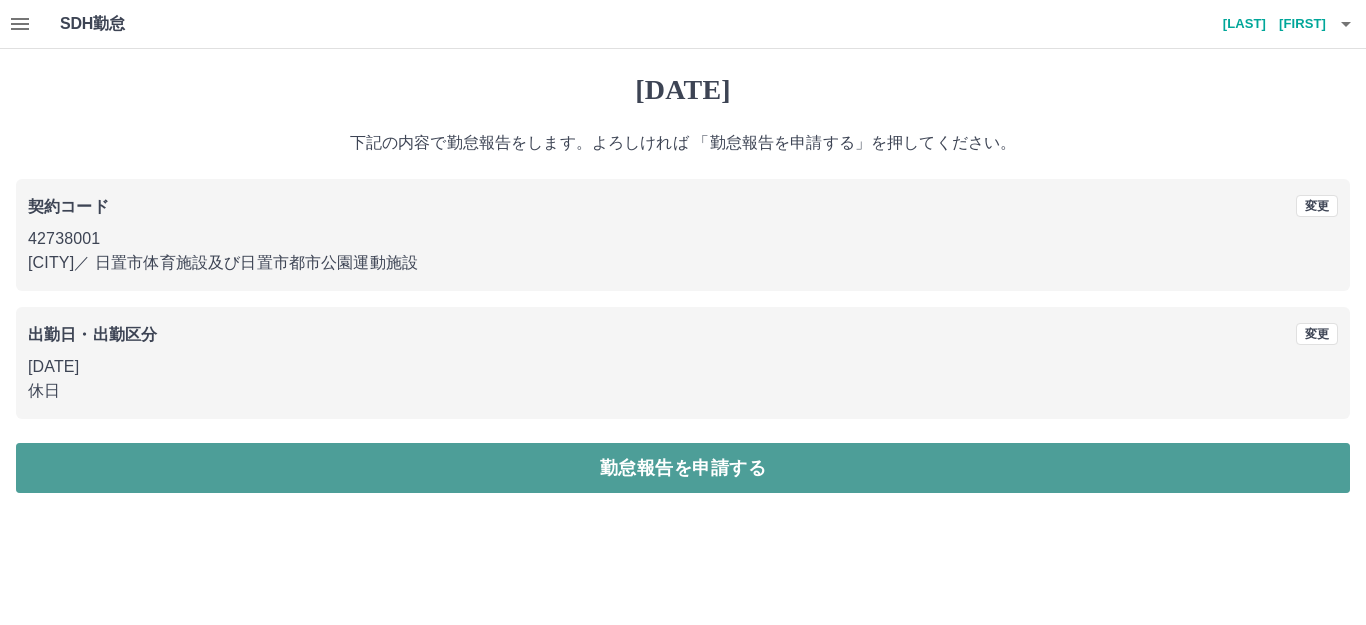 click on "勤怠報告を申請する" at bounding box center [683, 468] 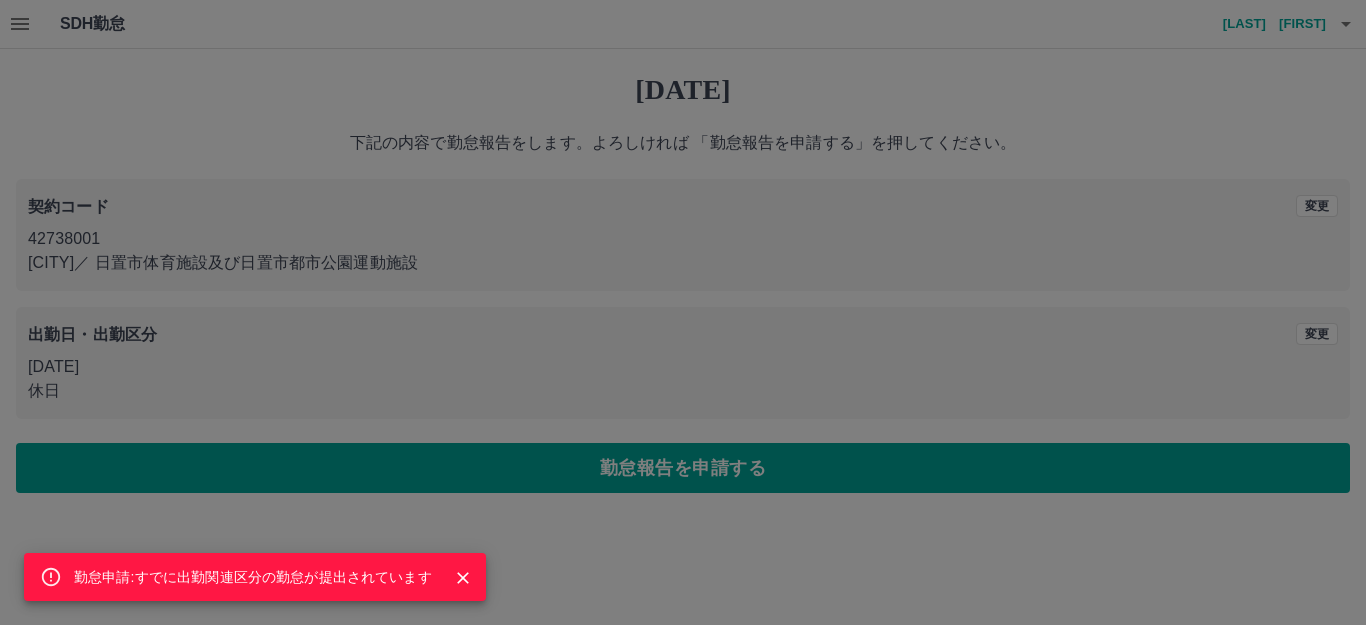 click at bounding box center [463, 578] 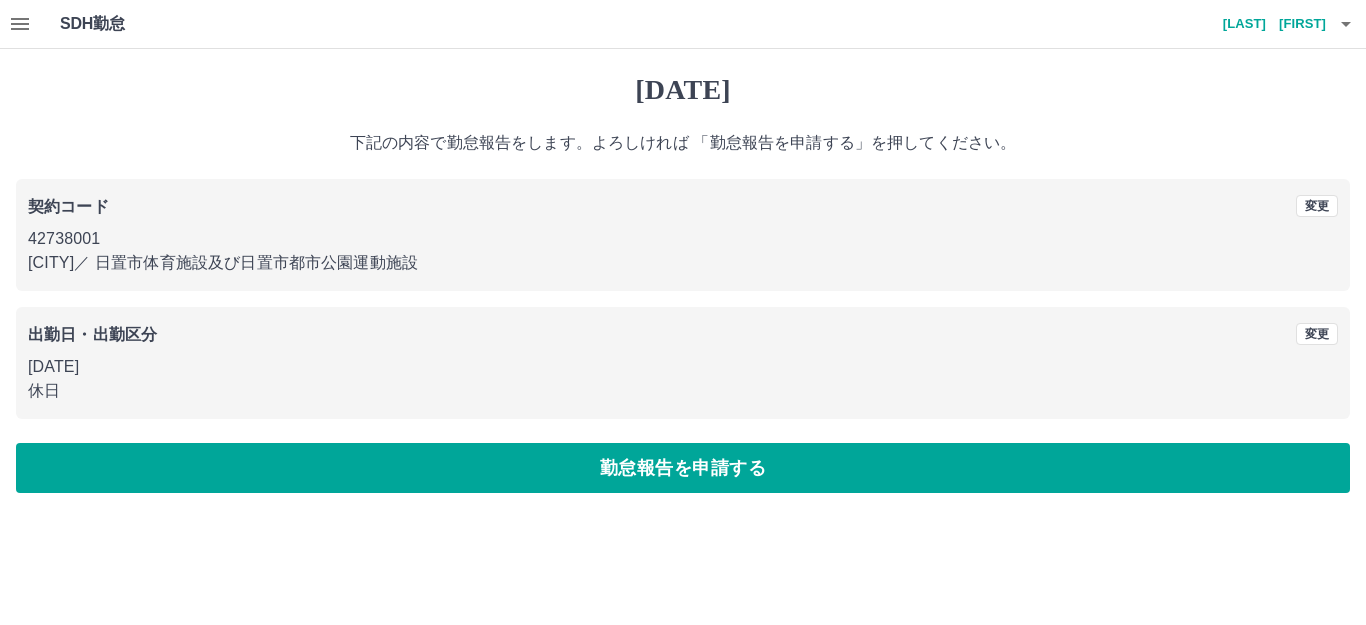 click at bounding box center [20, 24] 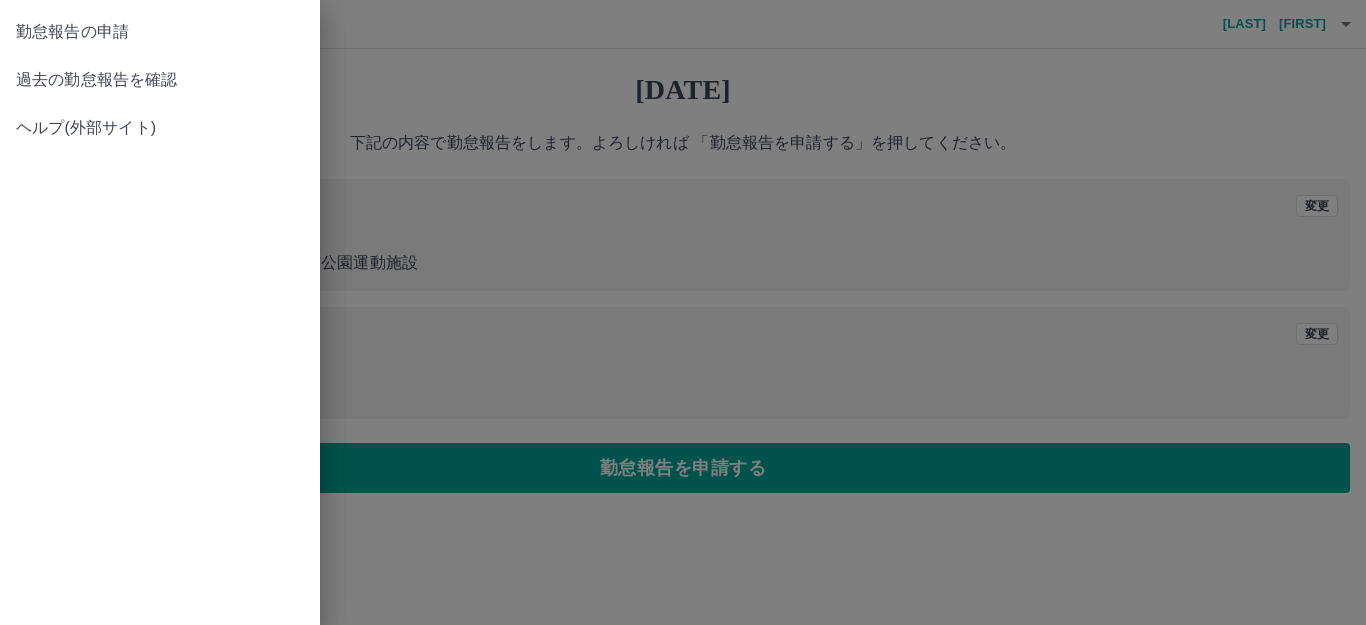 click on "過去の勤怠報告を確認" at bounding box center [160, 32] 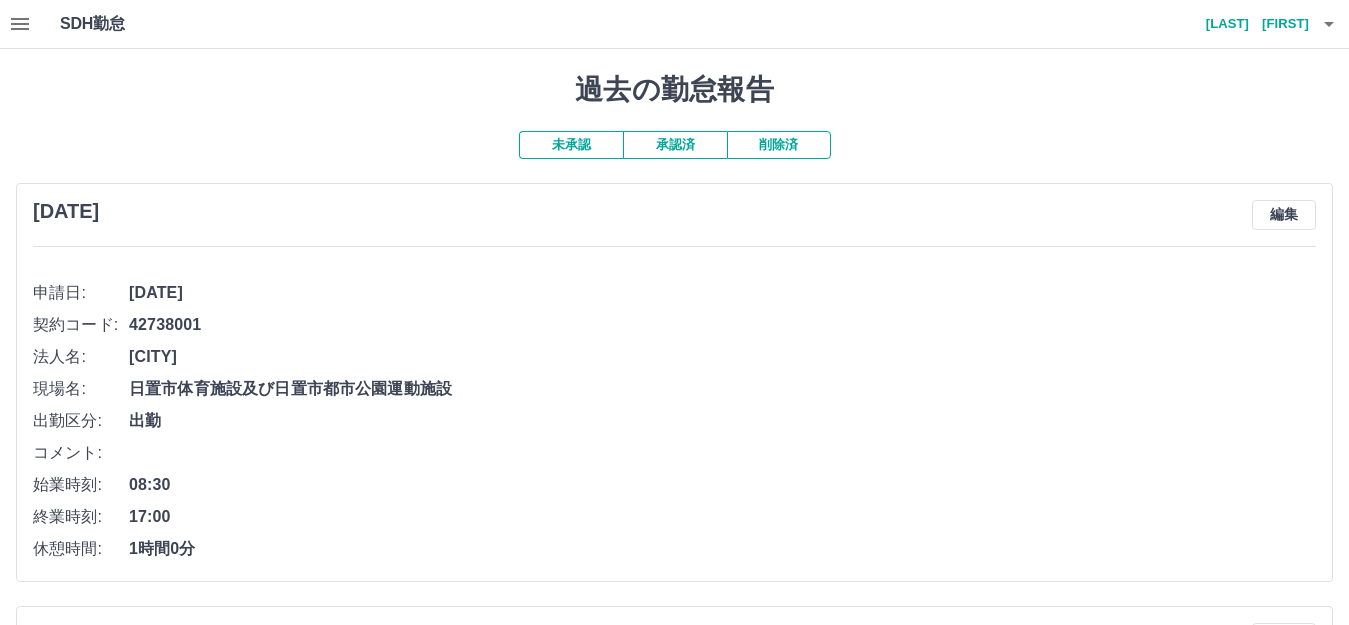 click on "未承認" at bounding box center [571, 145] 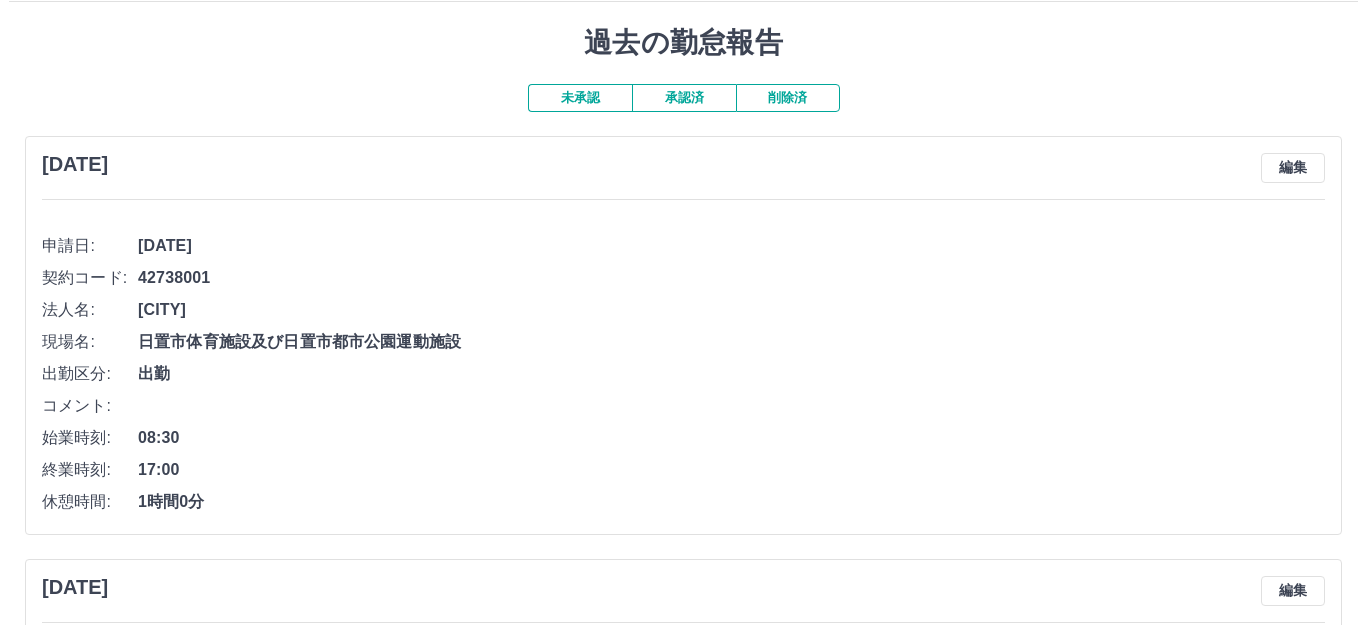 scroll, scrollTop: 0, scrollLeft: 0, axis: both 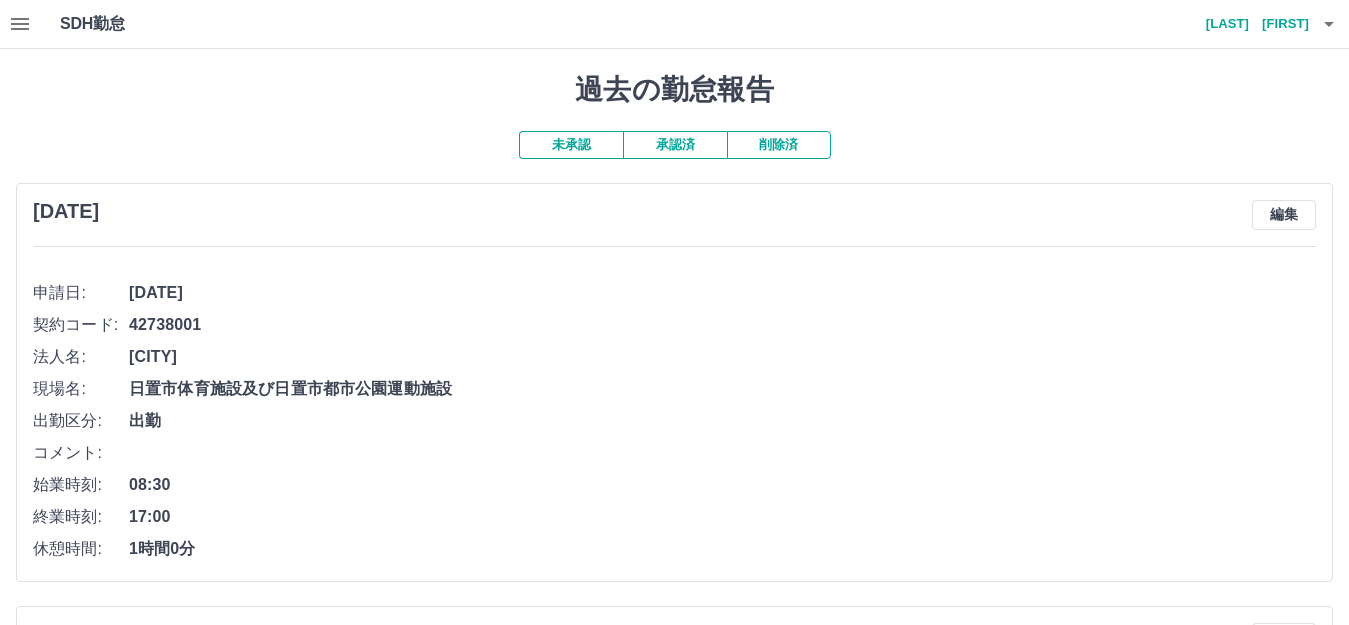 click at bounding box center [20, 24] 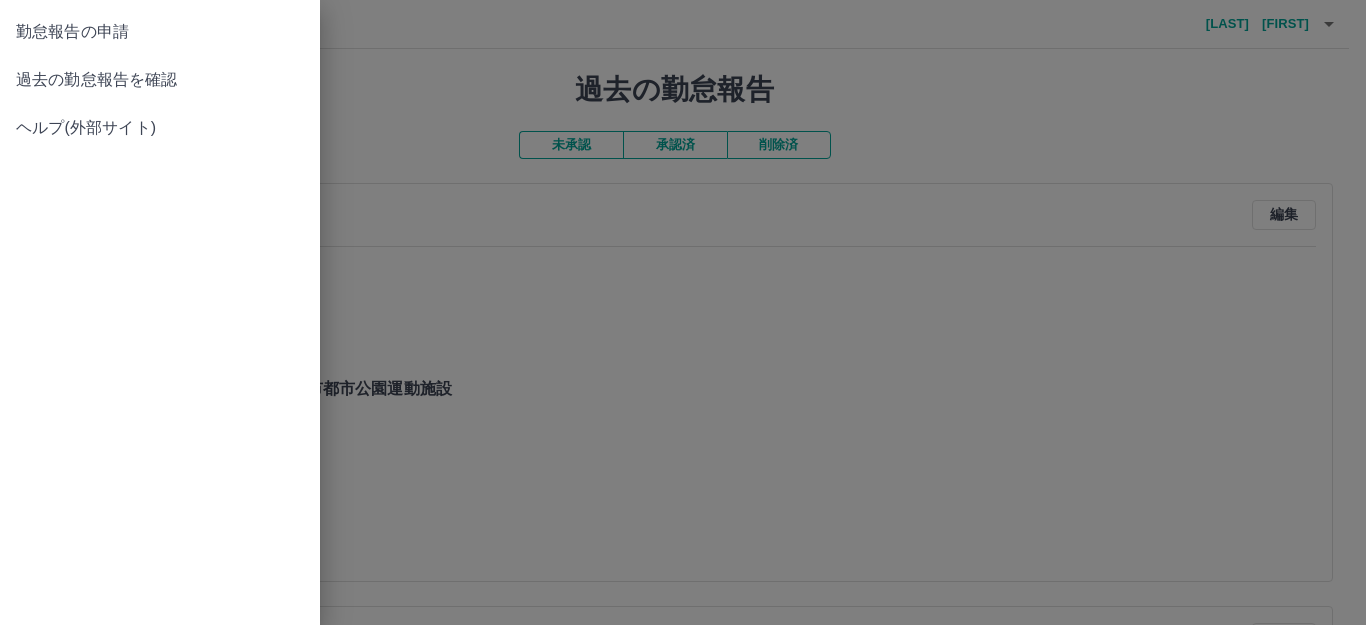 click at bounding box center [683, 312] 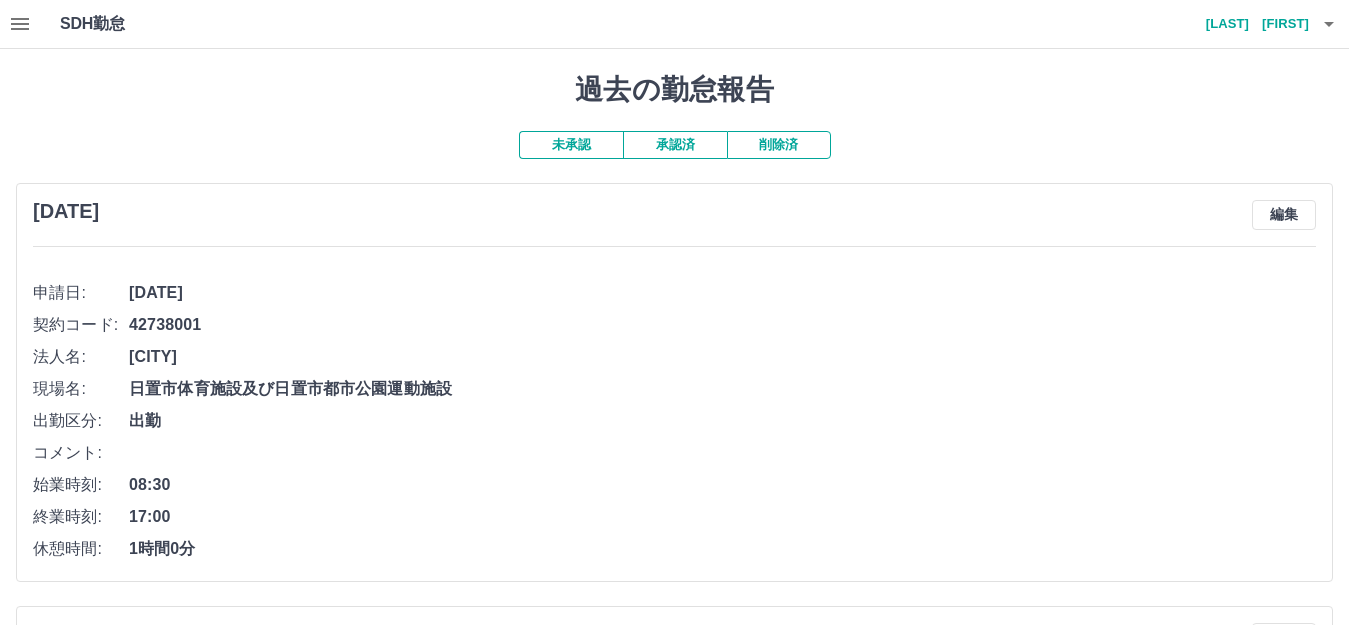 drag, startPoint x: 55, startPoint y: 1, endPoint x: 404, endPoint y: 106, distance: 364.453 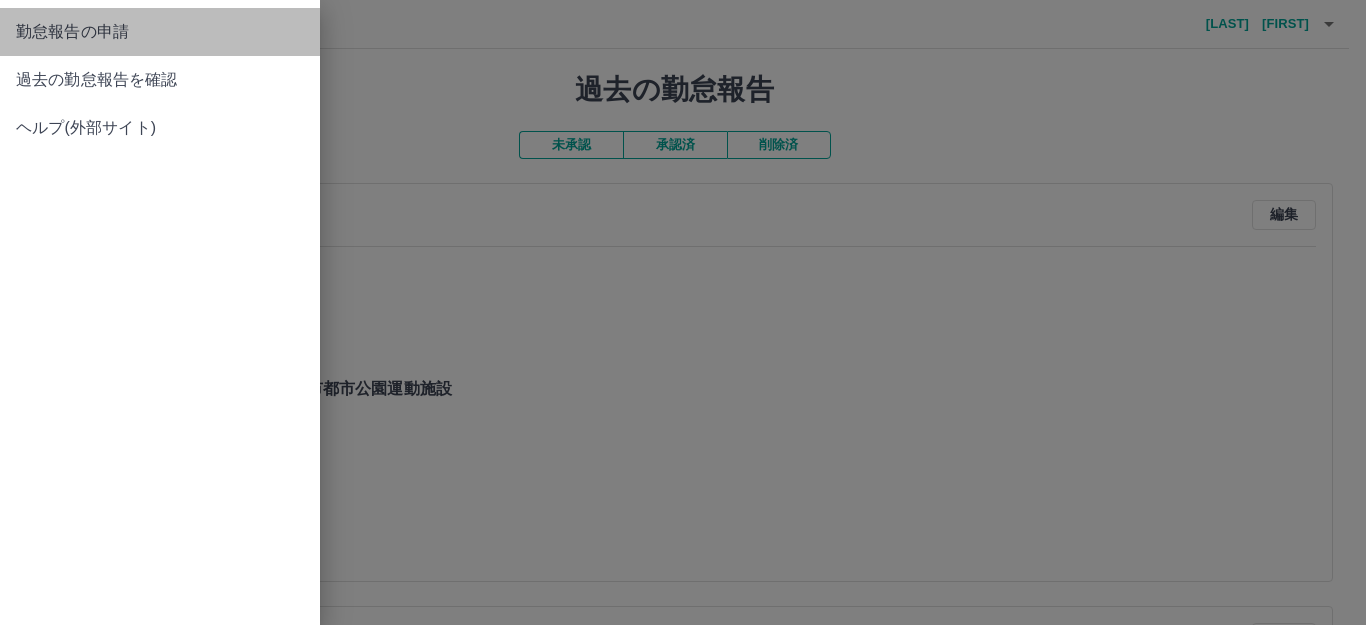 click on "勤怠報告の申請" at bounding box center [160, 32] 